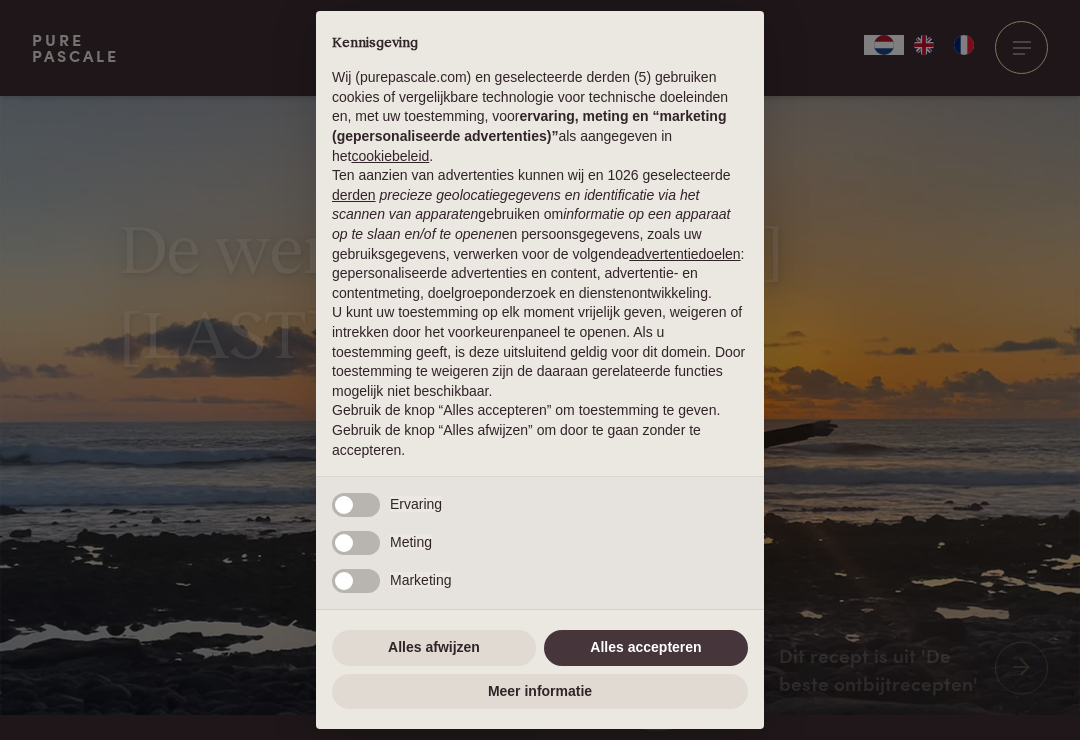 scroll, scrollTop: 6589, scrollLeft: 0, axis: vertical 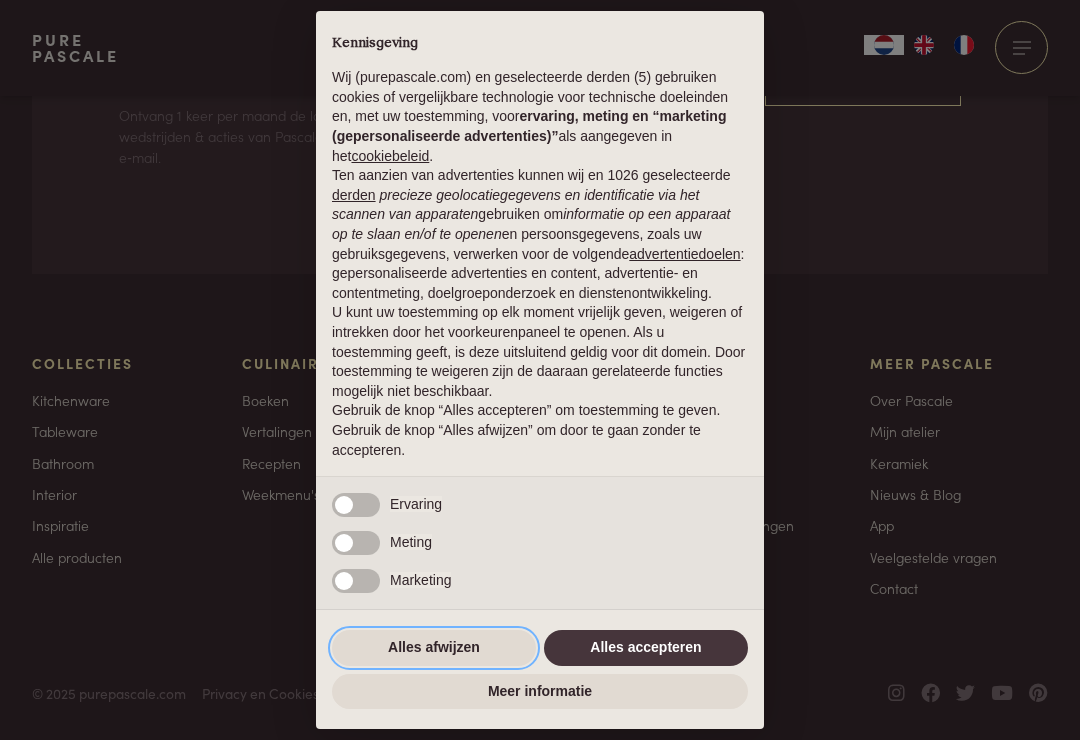 click on "Alles afwijzen" at bounding box center (434, 648) 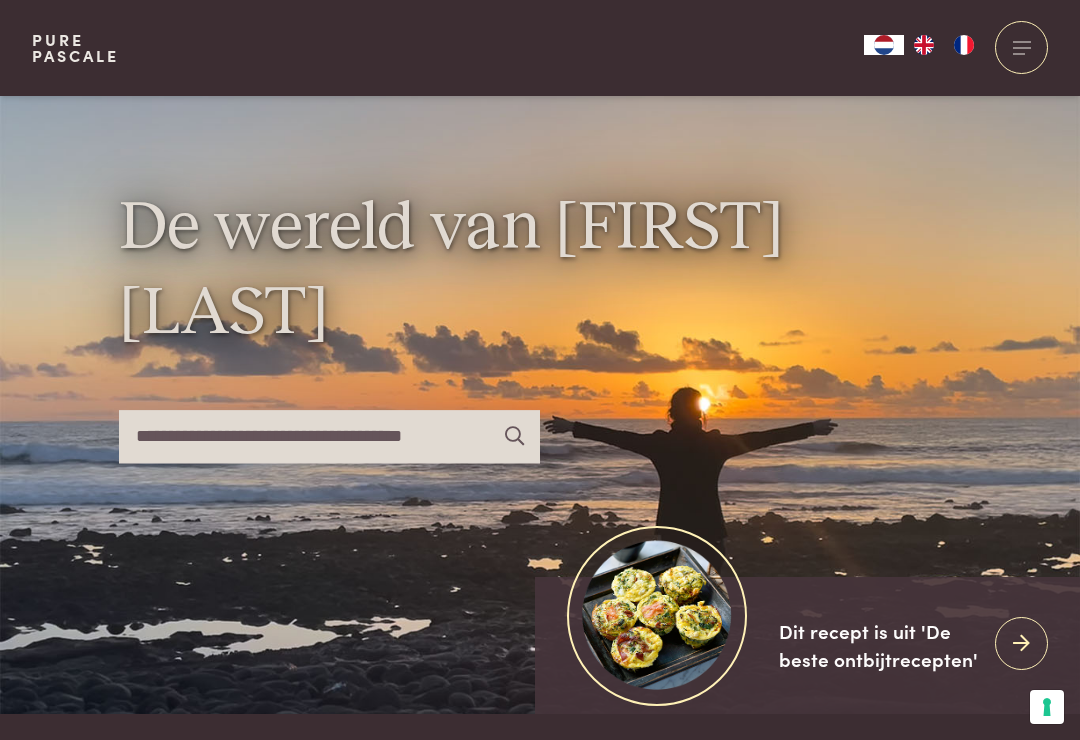 scroll, scrollTop: 0, scrollLeft: 0, axis: both 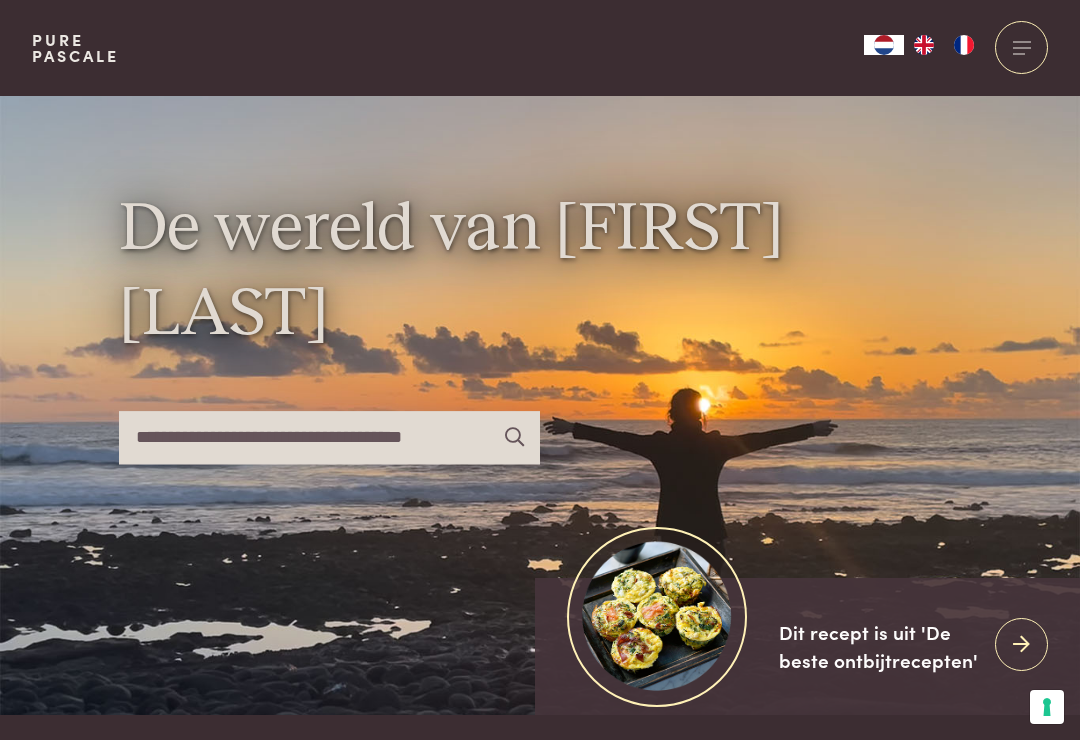 click at bounding box center [1021, 47] 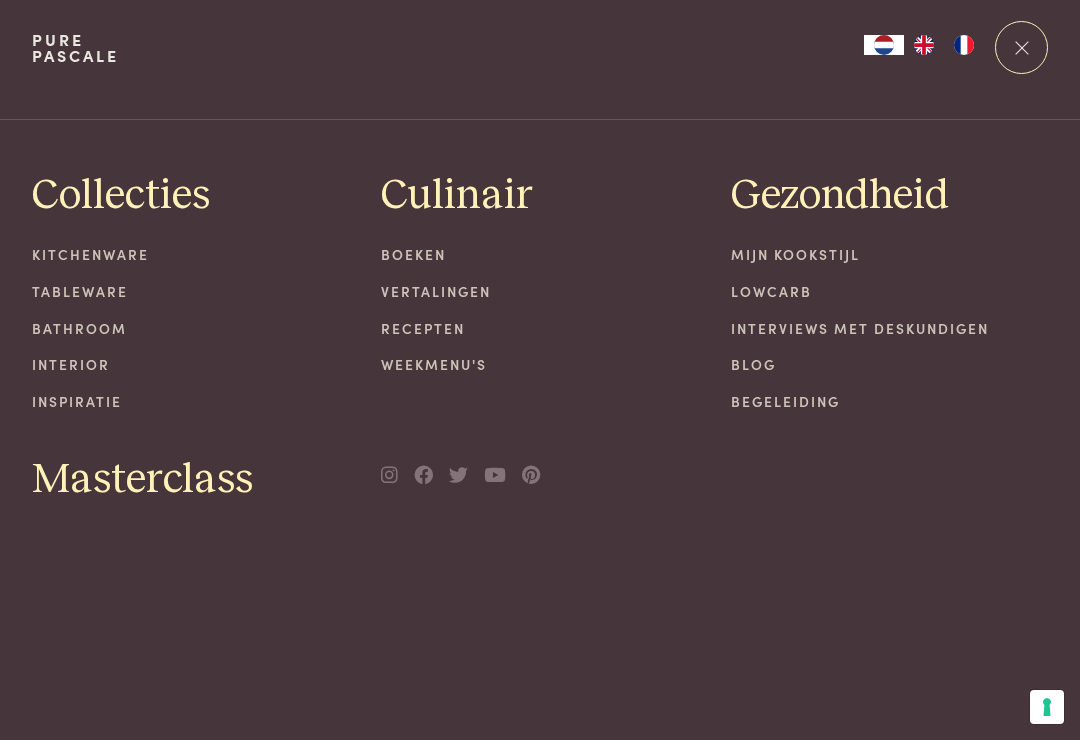 click on "Recepten" at bounding box center (540, 328) 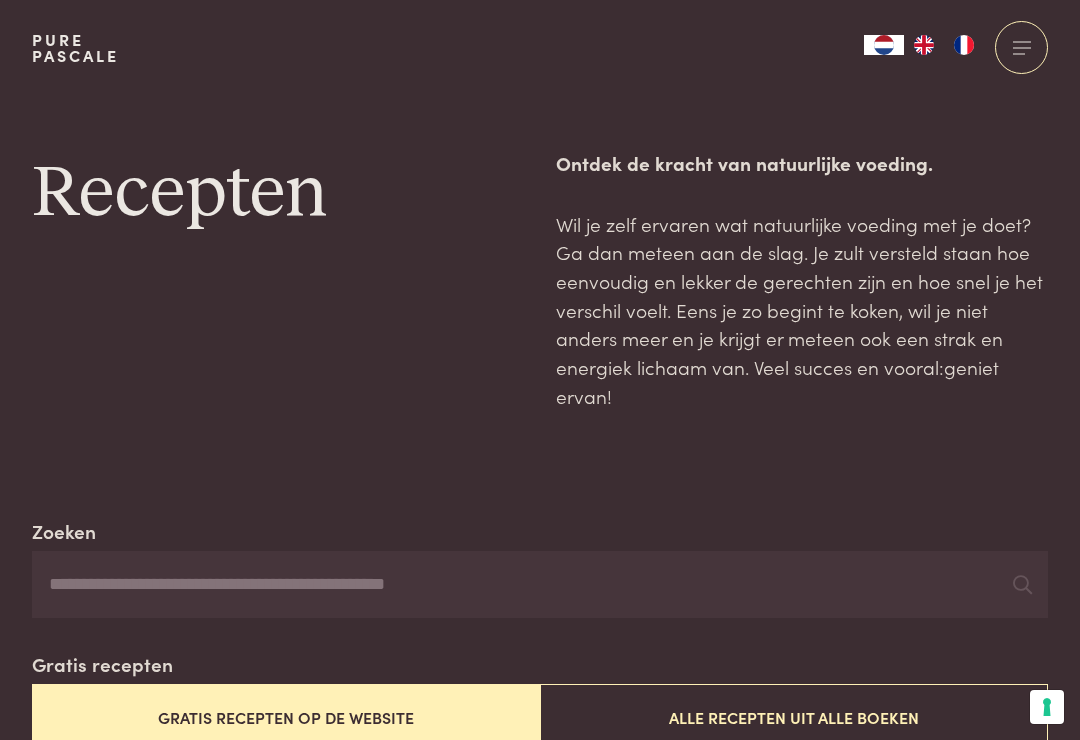 scroll, scrollTop: 0, scrollLeft: 0, axis: both 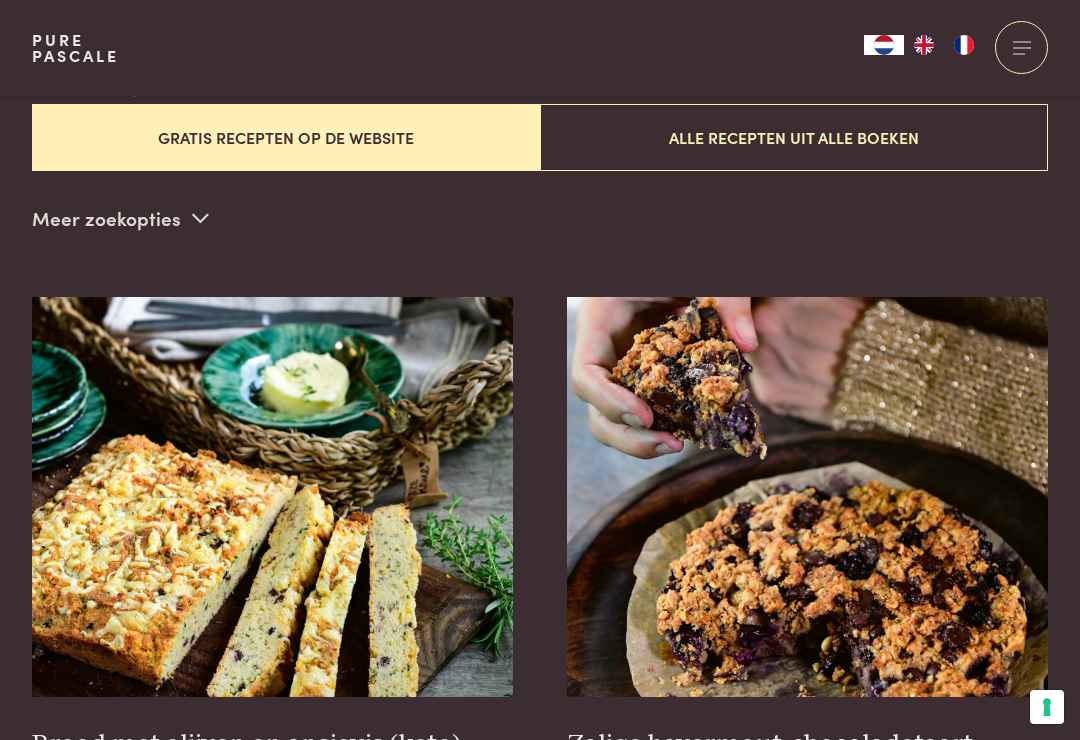 click on "Meer zoekopties" at bounding box center [120, 218] 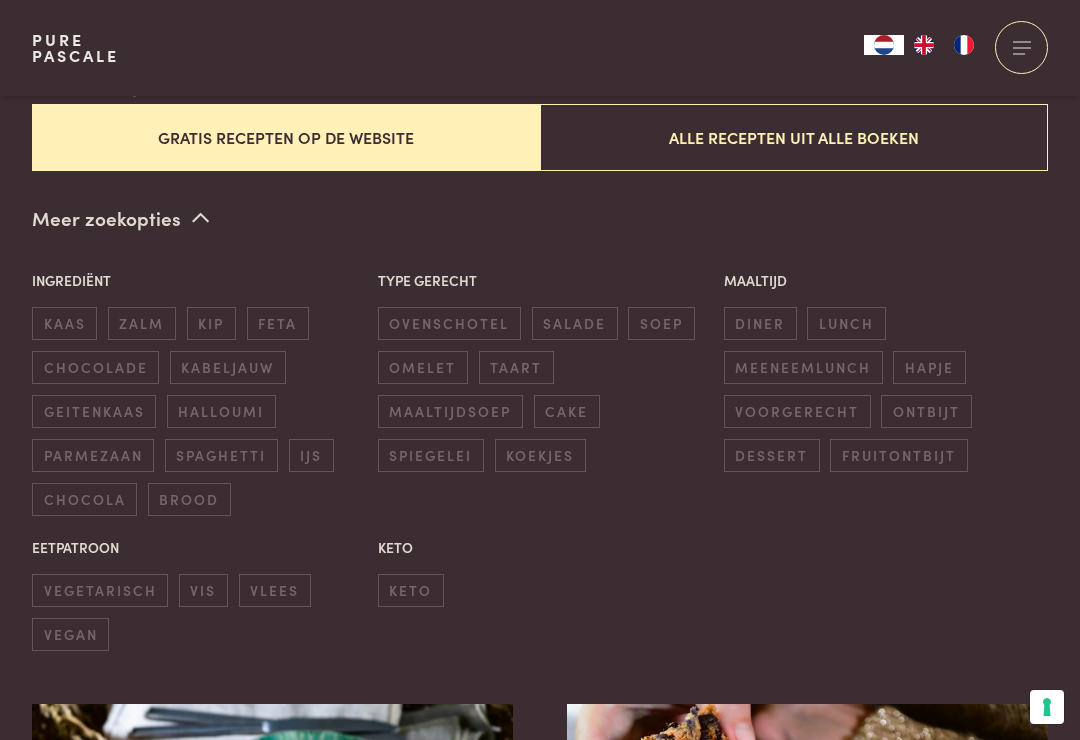 click on "diner" at bounding box center (760, 323) 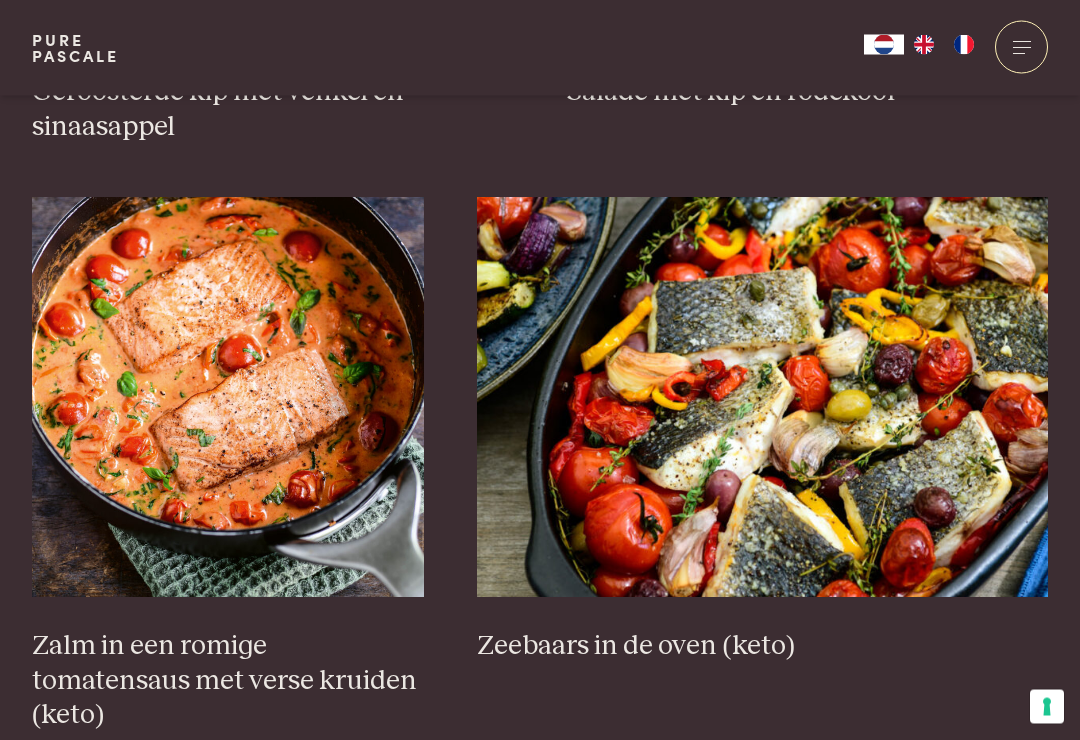 scroll, scrollTop: 1641, scrollLeft: 0, axis: vertical 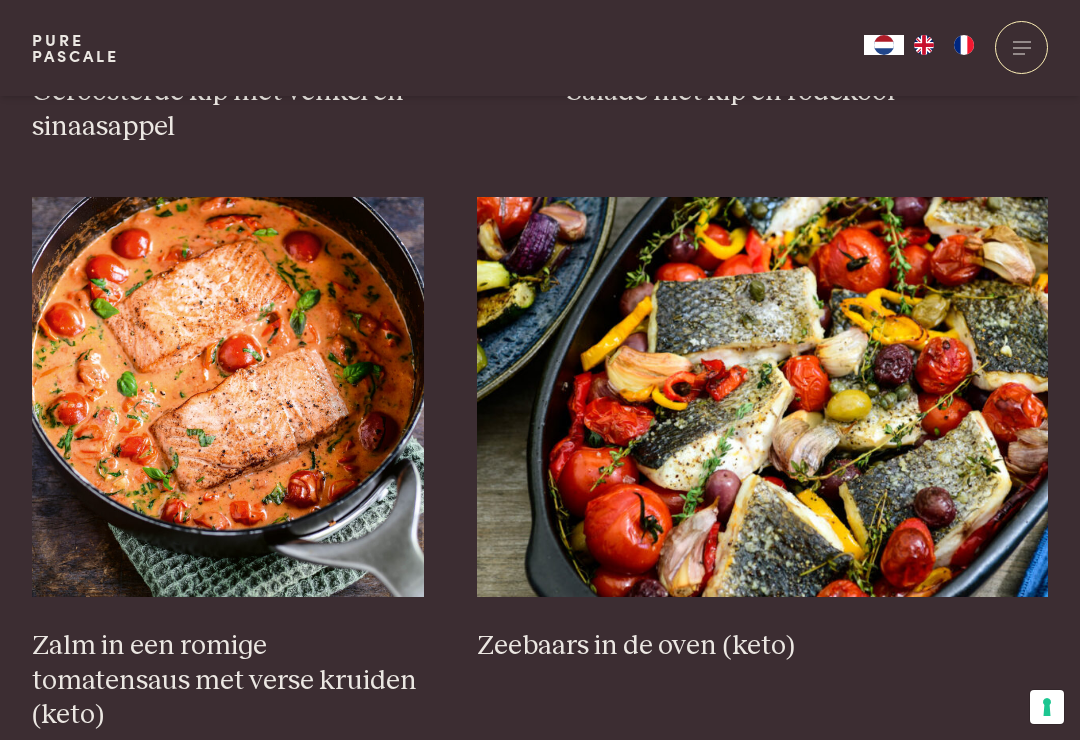 click on "Zalm in een romige tomatensaus met verse kruiden (keto)" at bounding box center (228, 681) 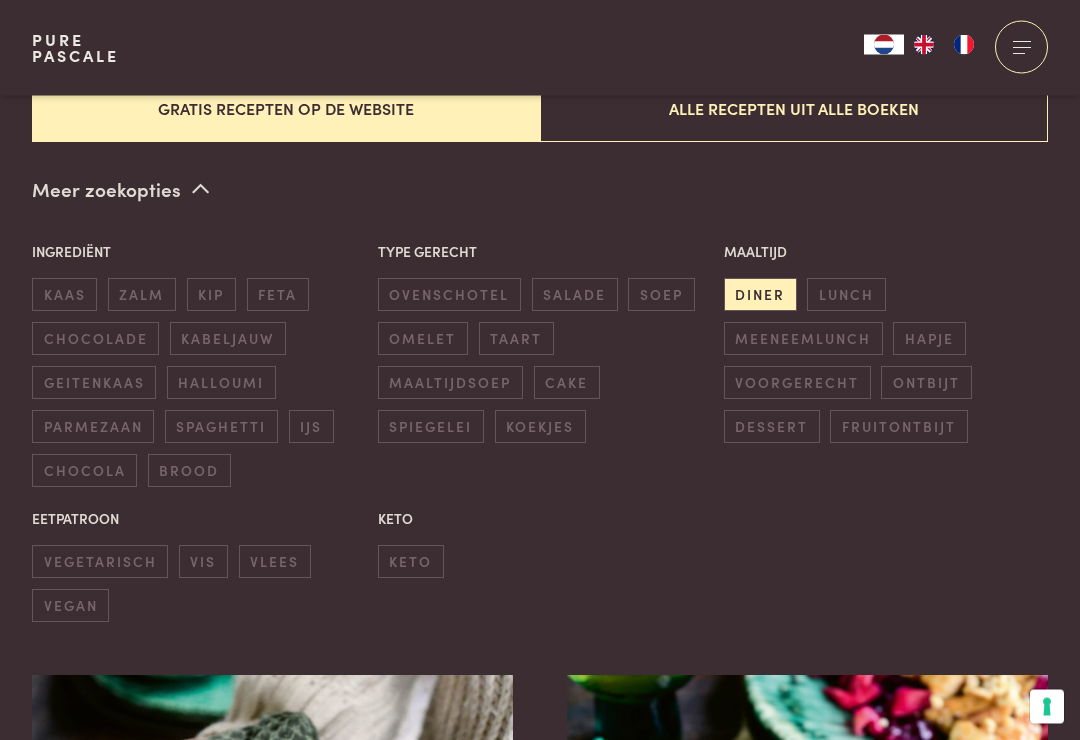 scroll, scrollTop: 609, scrollLeft: 0, axis: vertical 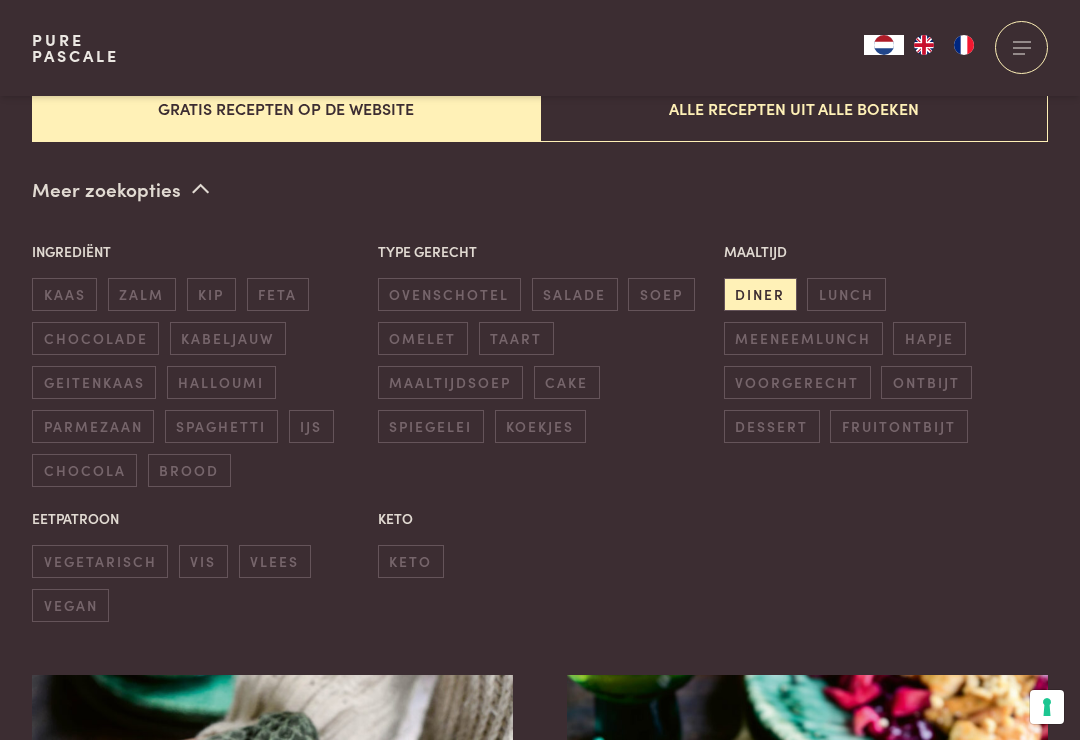 click on "Meer zoekopties" at bounding box center (120, 189) 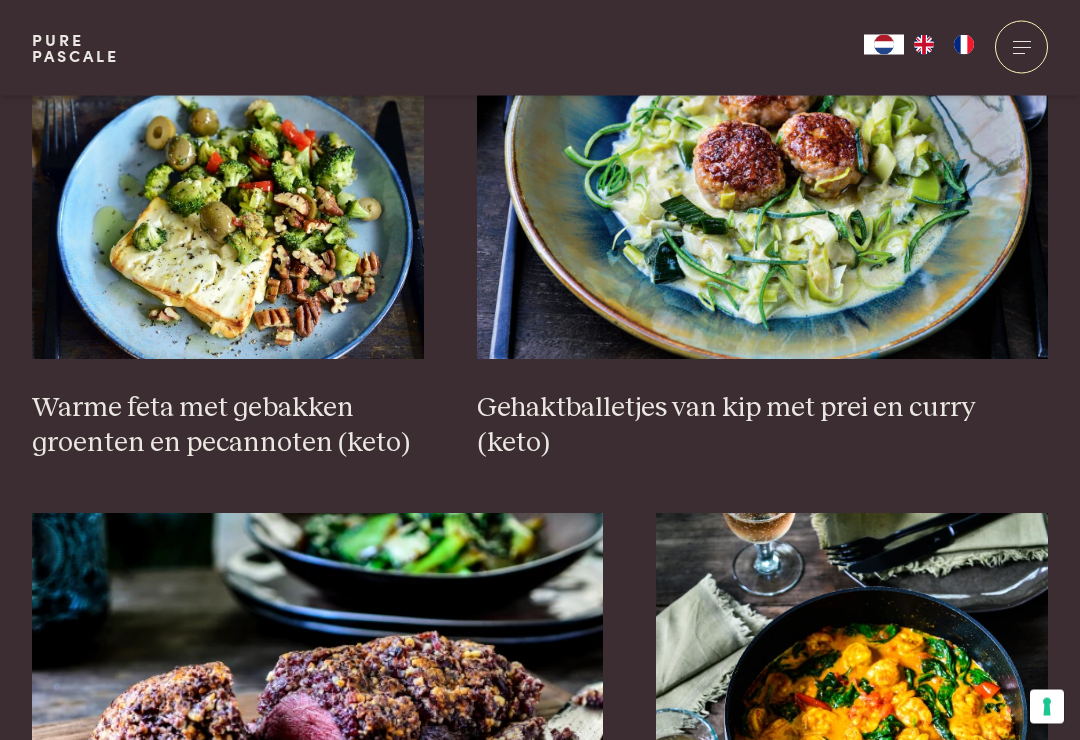 scroll, scrollTop: 3237, scrollLeft: 0, axis: vertical 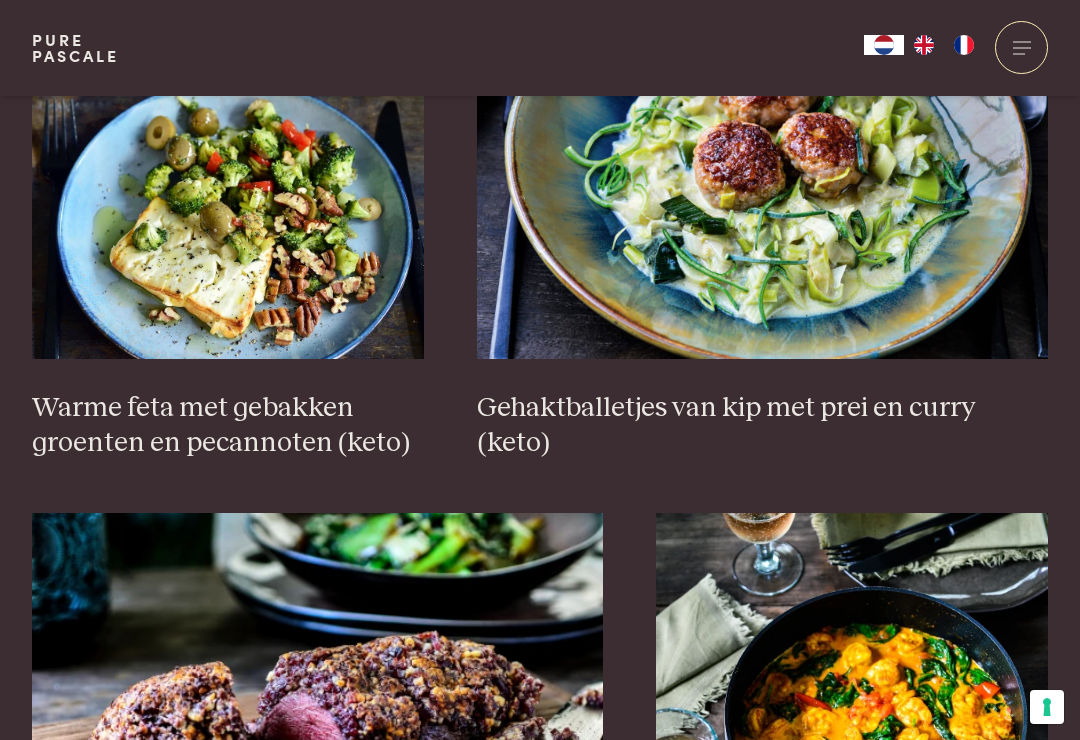click at bounding box center [762, 159] 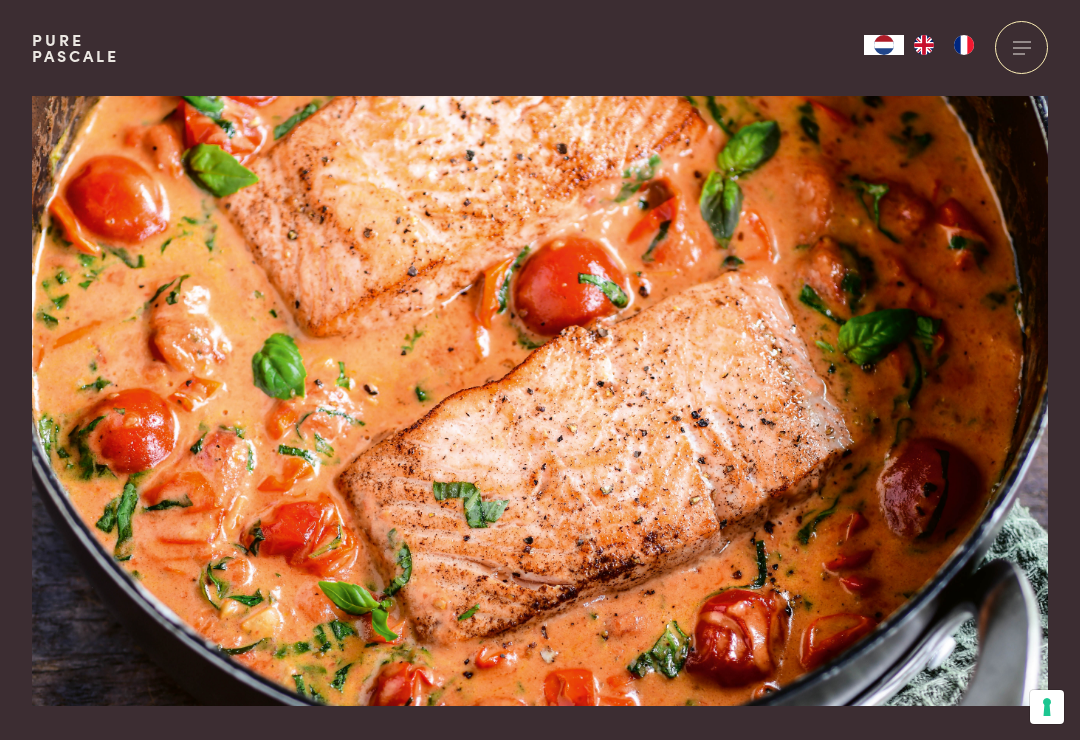 scroll, scrollTop: 0, scrollLeft: 0, axis: both 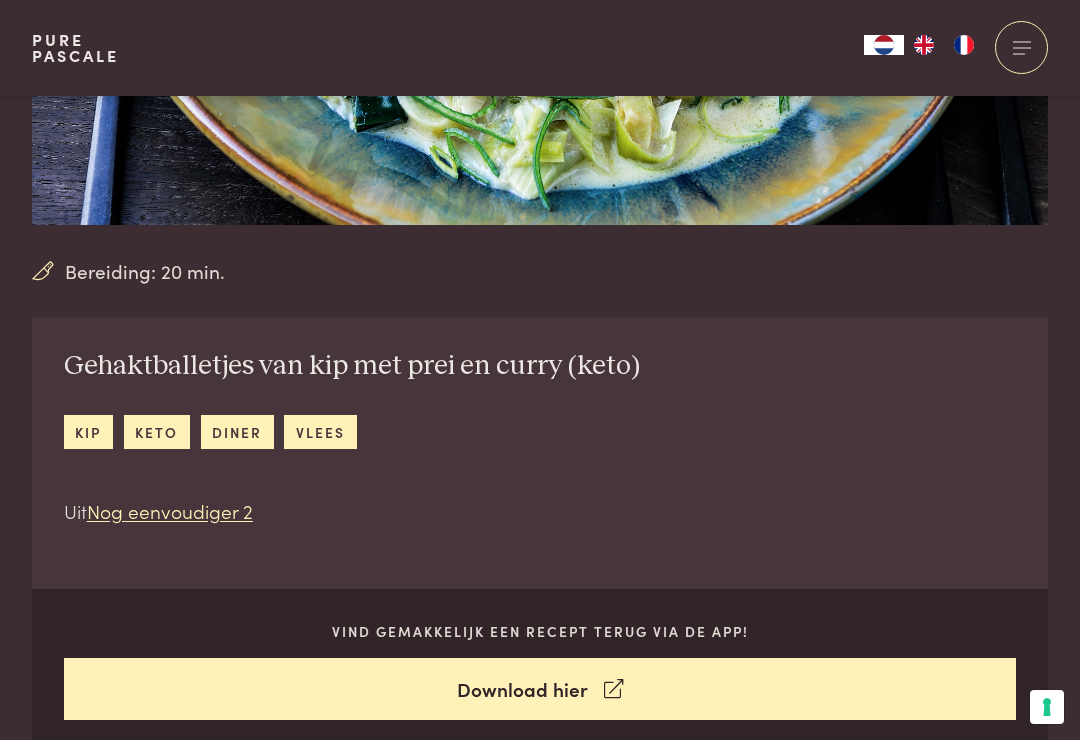 click on "Download hier" at bounding box center [540, 689] 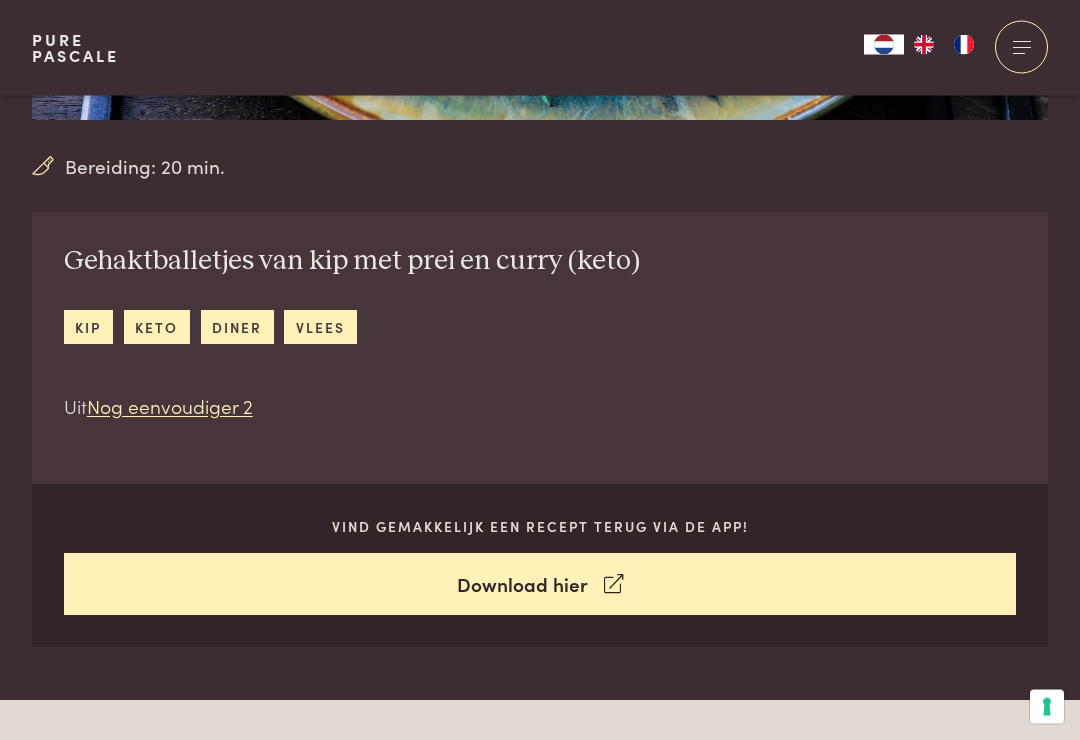 scroll, scrollTop: 583, scrollLeft: 0, axis: vertical 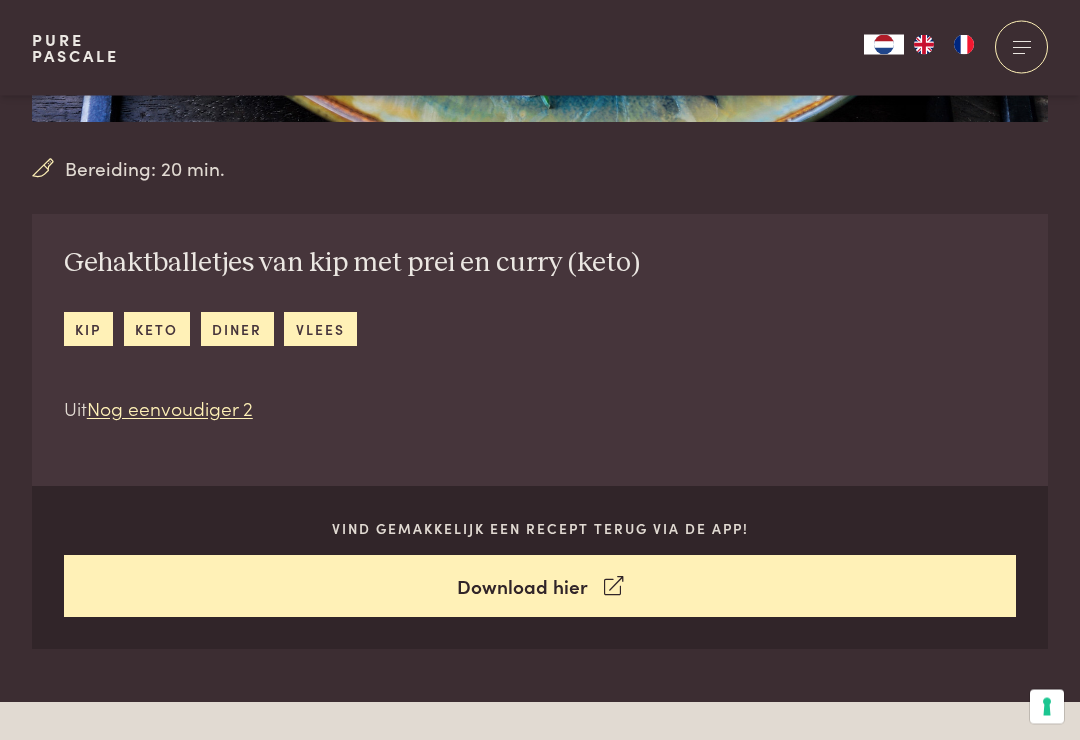 click on "Download hier" at bounding box center [540, 587] 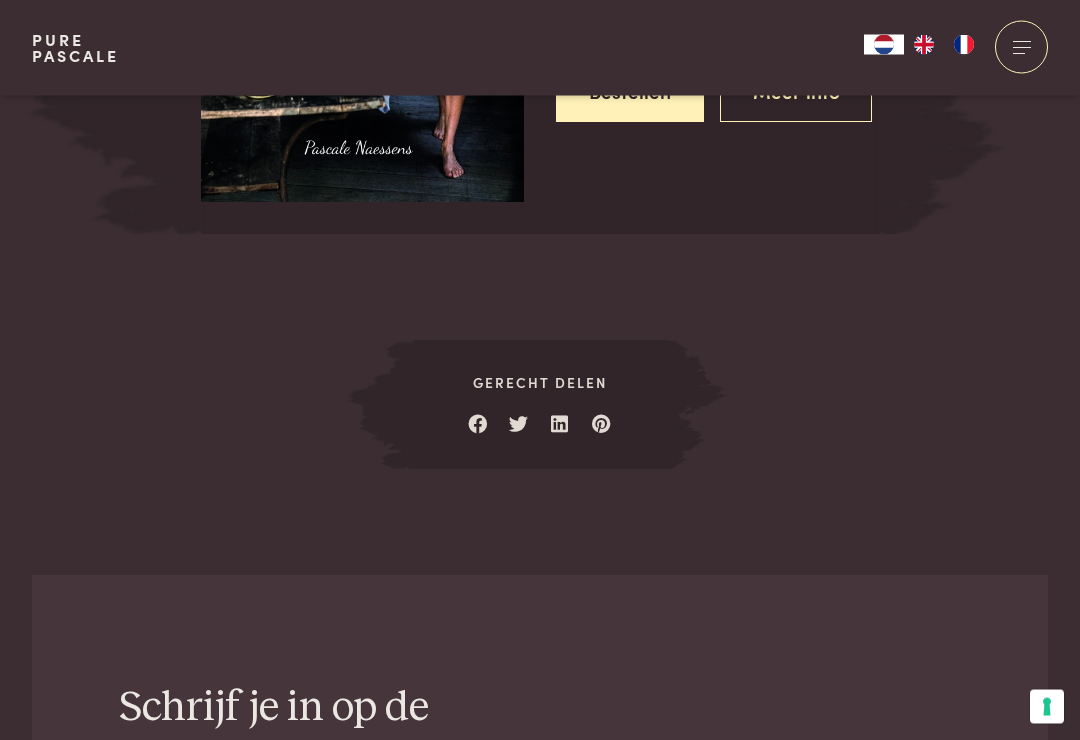 scroll, scrollTop: 3446, scrollLeft: 0, axis: vertical 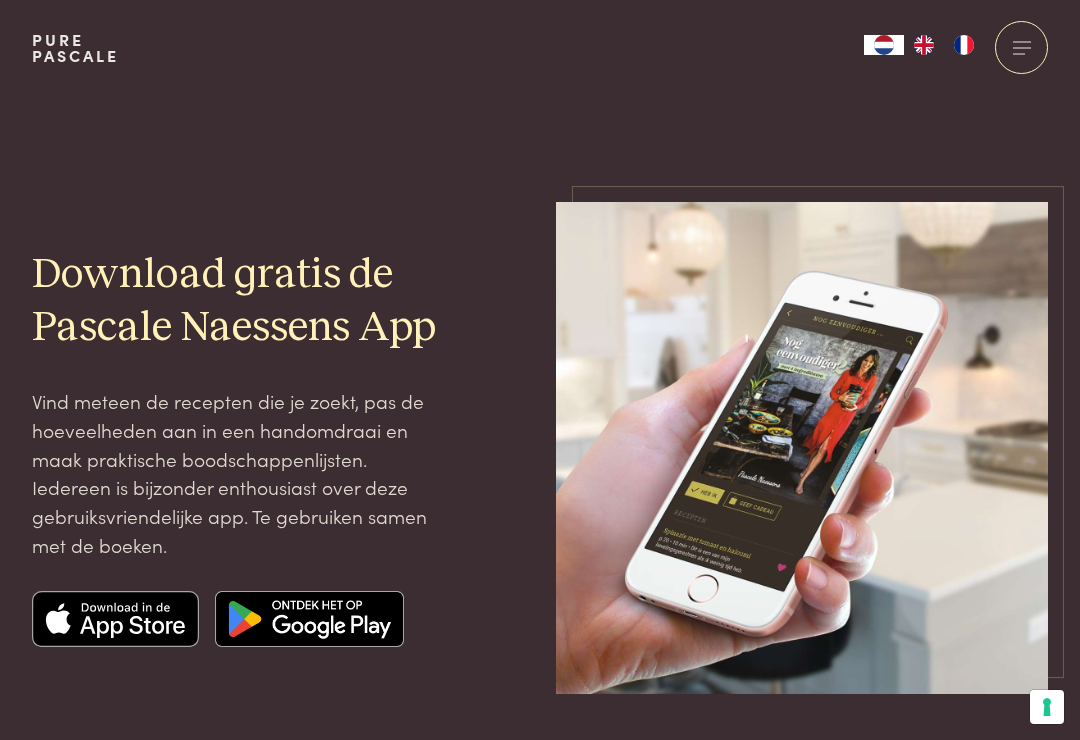click at bounding box center (116, 619) 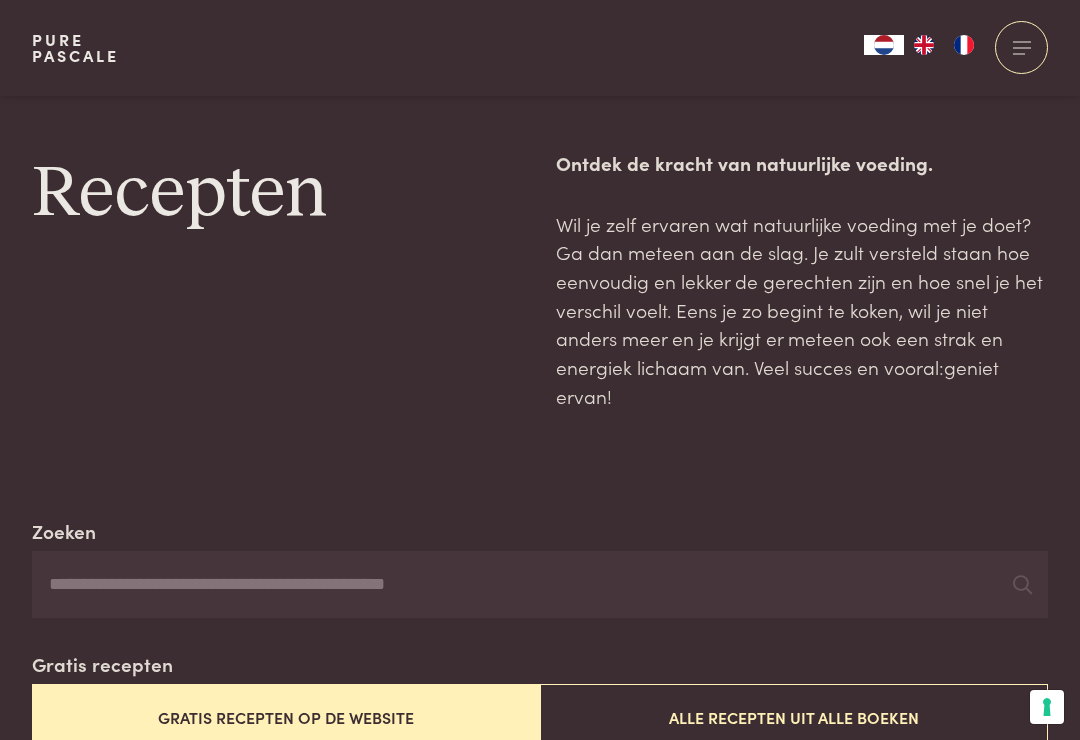scroll, scrollTop: 3268, scrollLeft: 0, axis: vertical 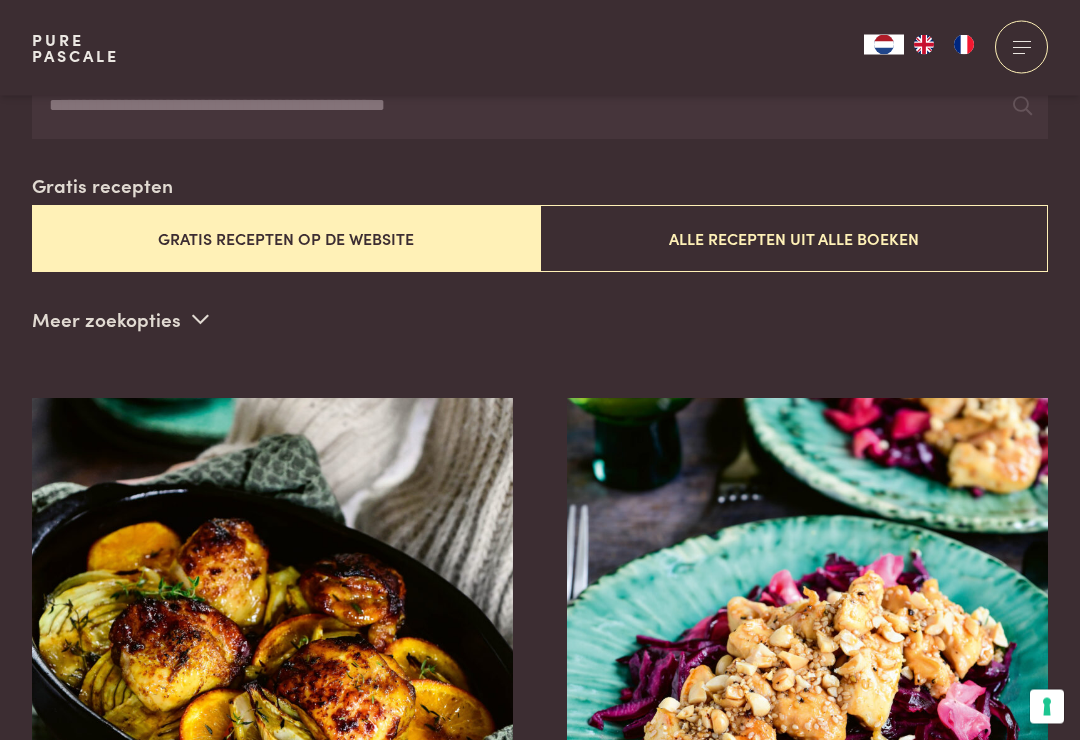 click on "Meer zoekopties" at bounding box center [120, 320] 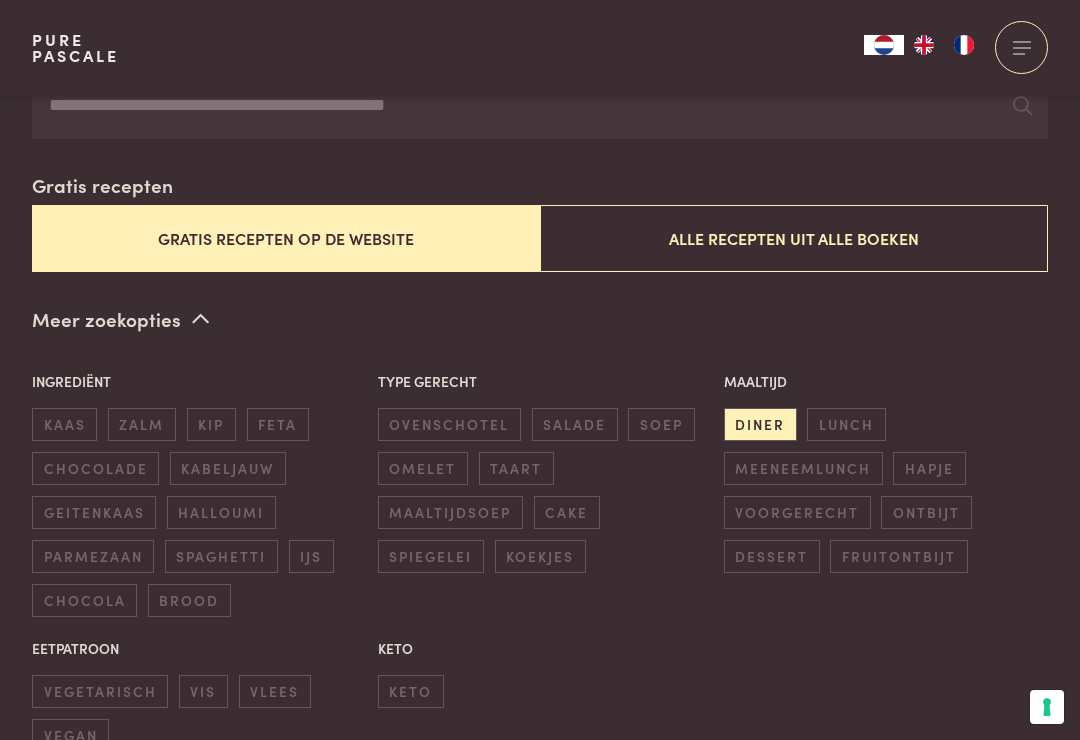 click on "Meer zoekopties" at bounding box center [120, 319] 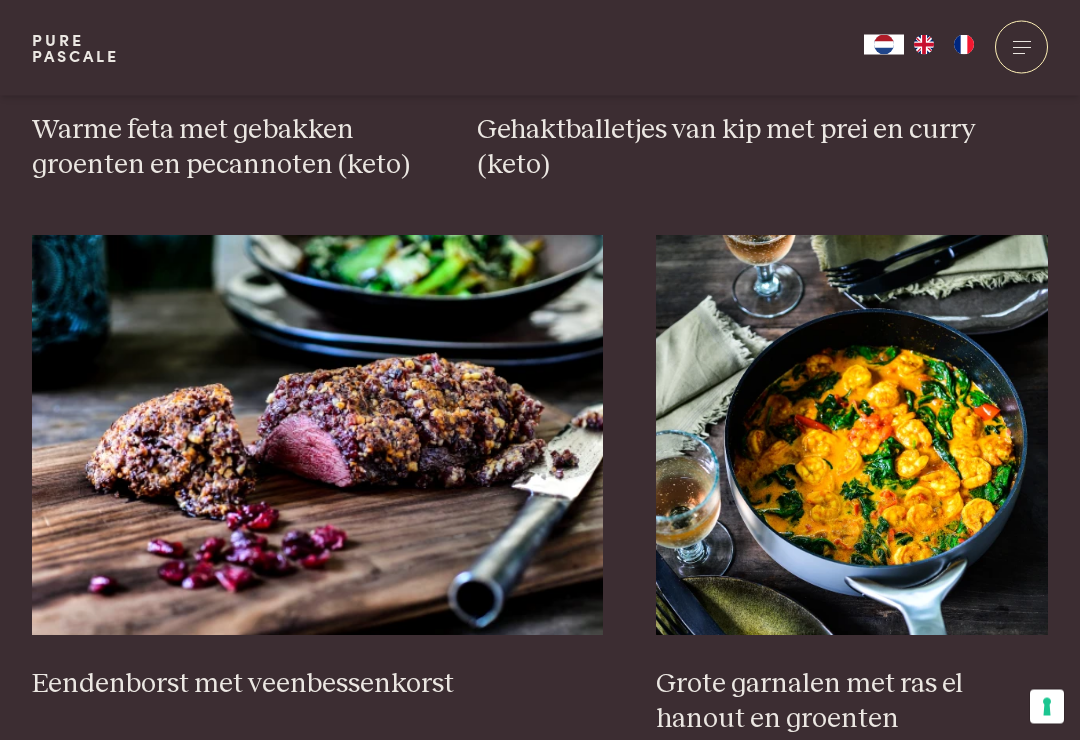 scroll, scrollTop: 3528, scrollLeft: 0, axis: vertical 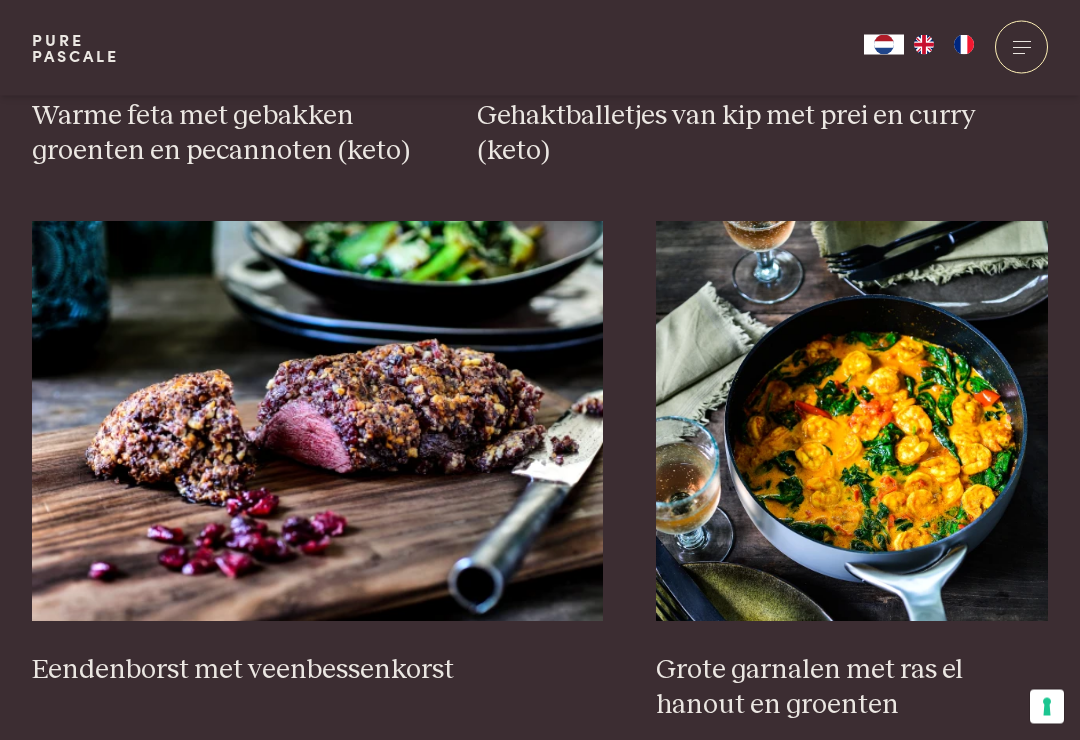 click on "2" at bounding box center (540, 808) 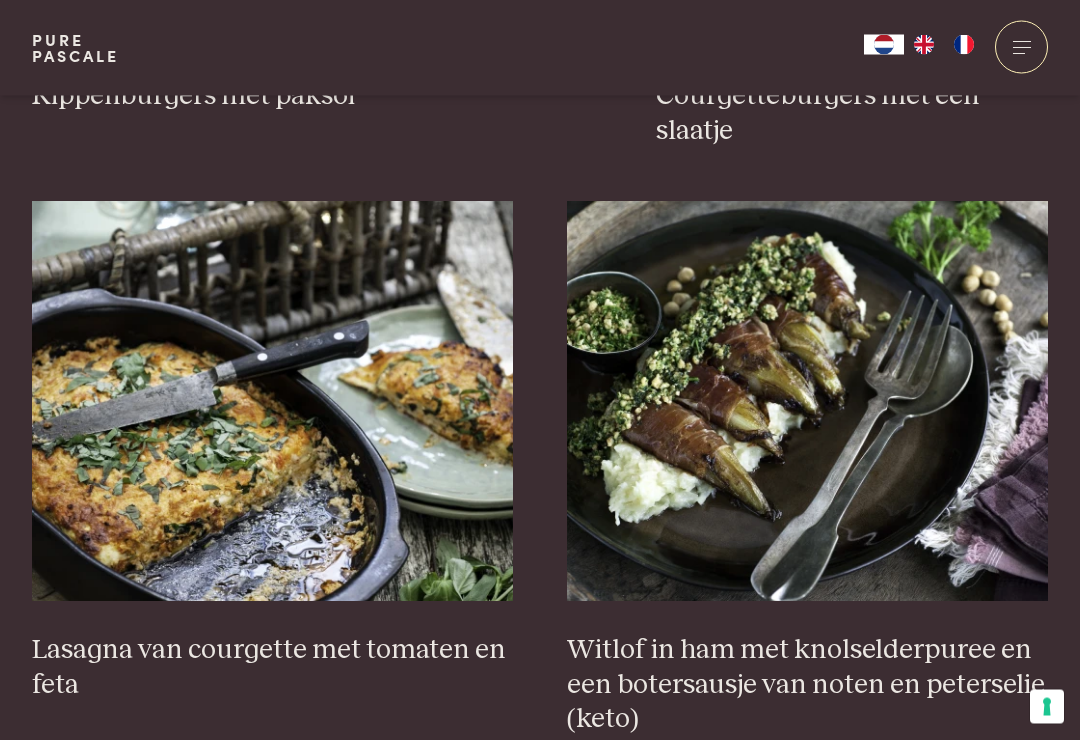 scroll, scrollTop: 2303, scrollLeft: 0, axis: vertical 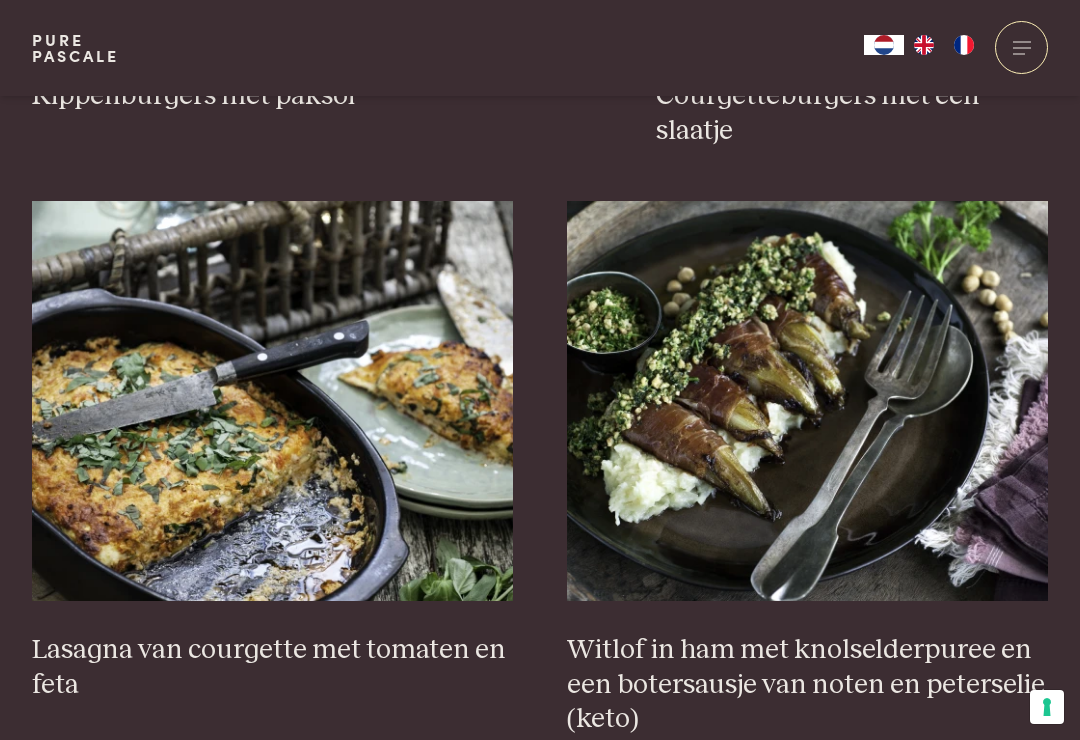 click at bounding box center [273, 401] 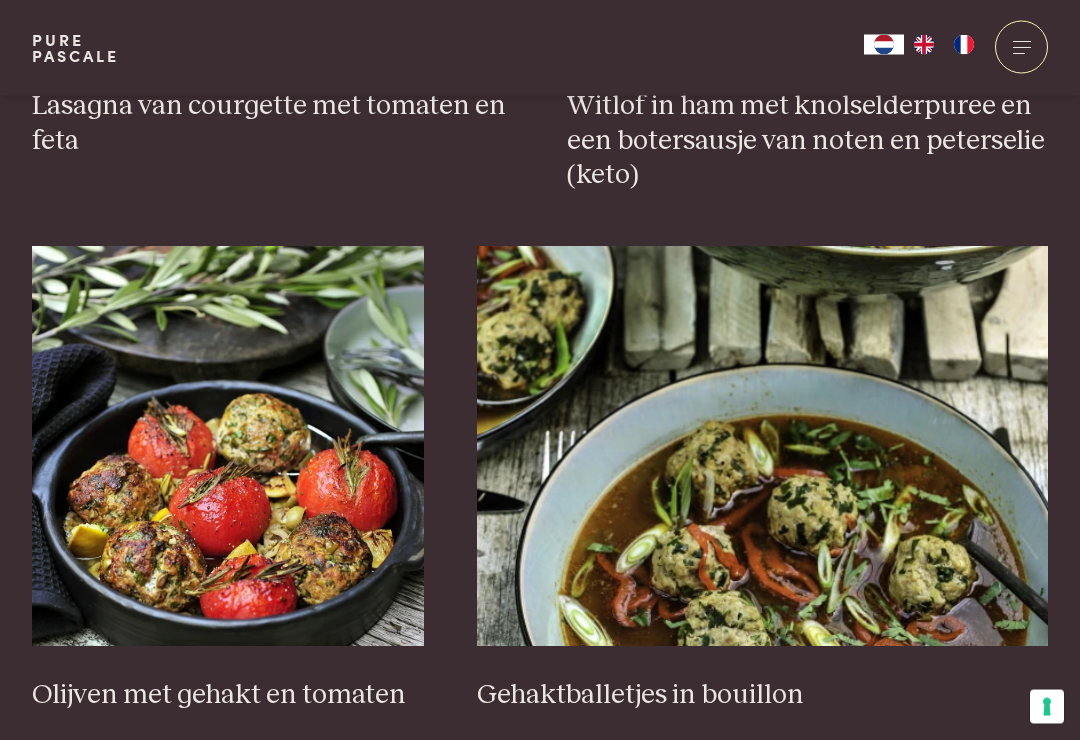 scroll, scrollTop: 2861, scrollLeft: 0, axis: vertical 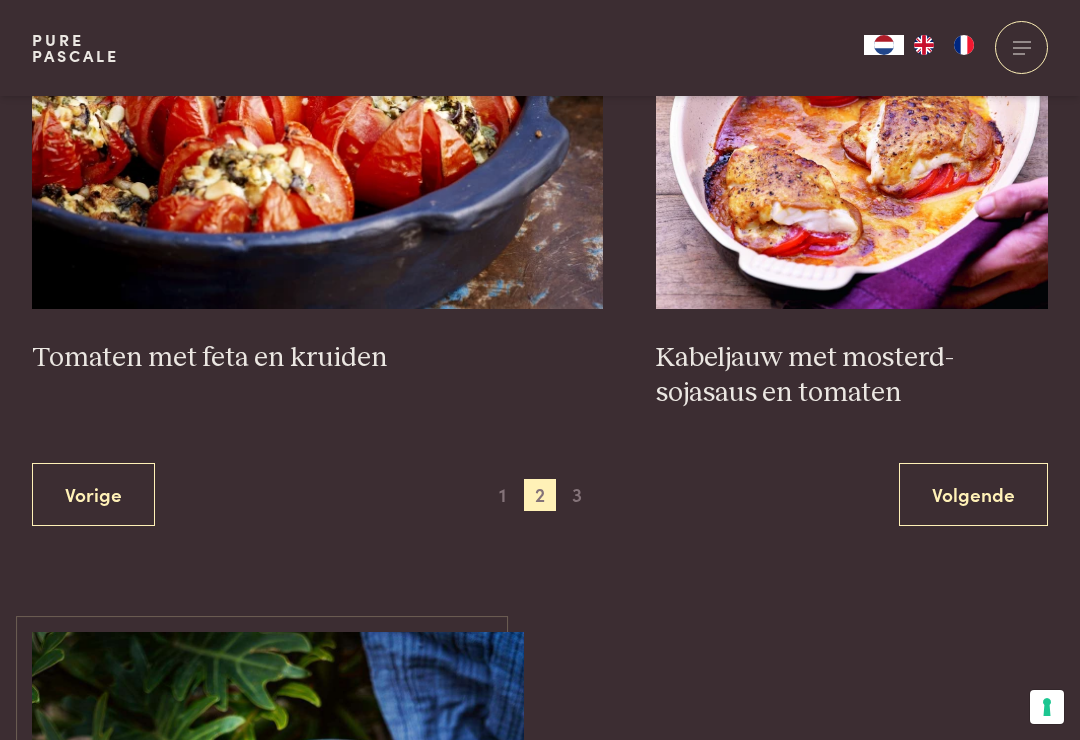 click on "3" at bounding box center [577, 495] 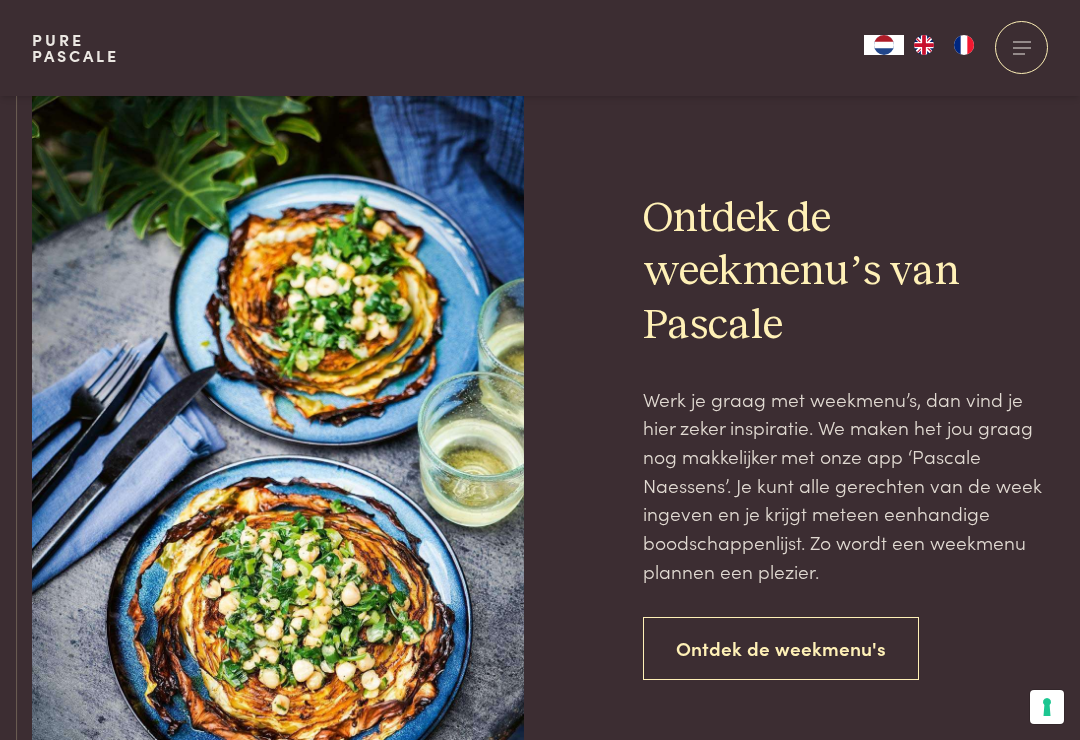 scroll, scrollTop: 1534, scrollLeft: 0, axis: vertical 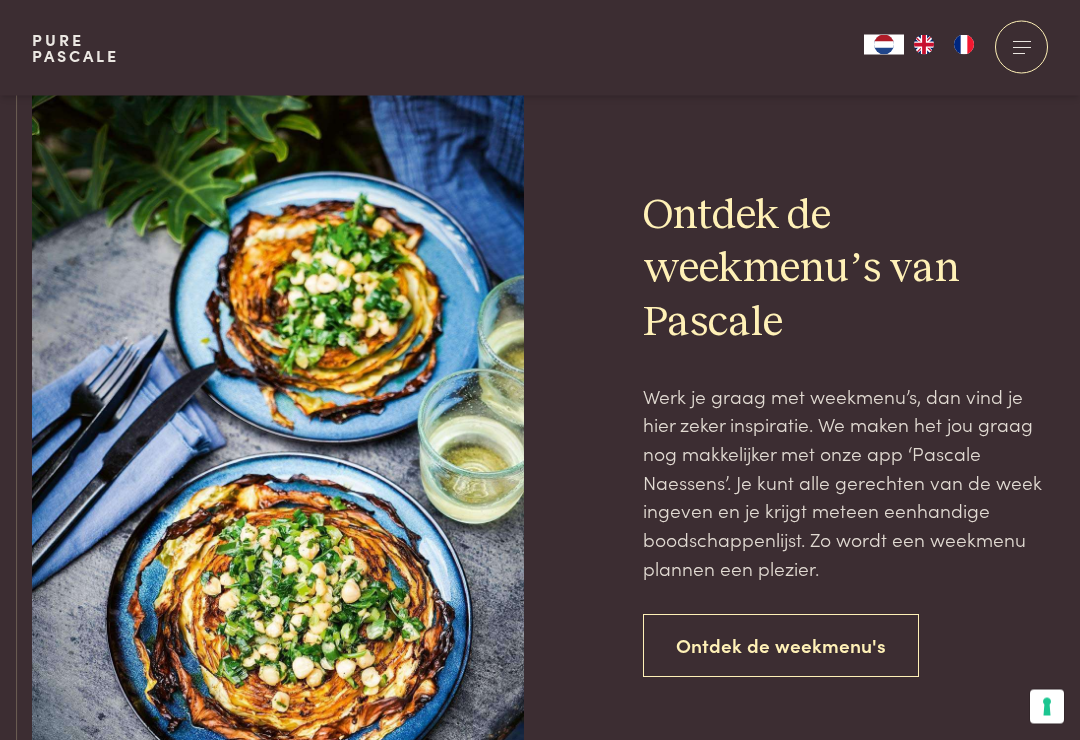 click on "Ontdek de weekmenu's" at bounding box center (781, 646) 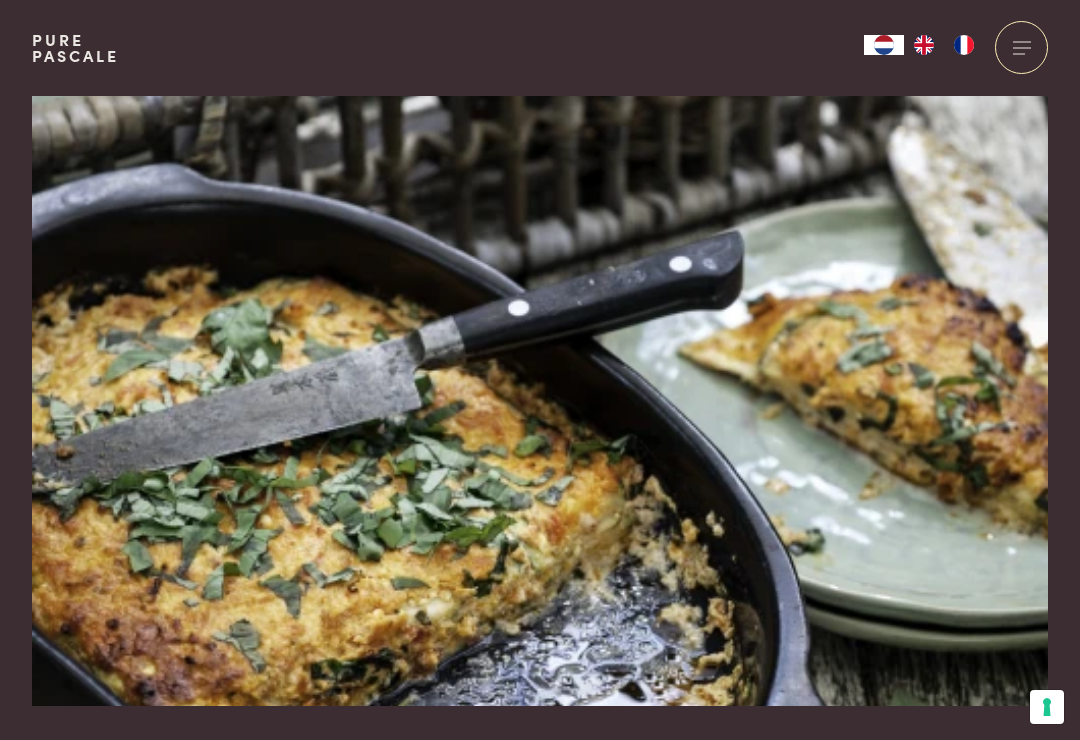 scroll, scrollTop: 0, scrollLeft: 0, axis: both 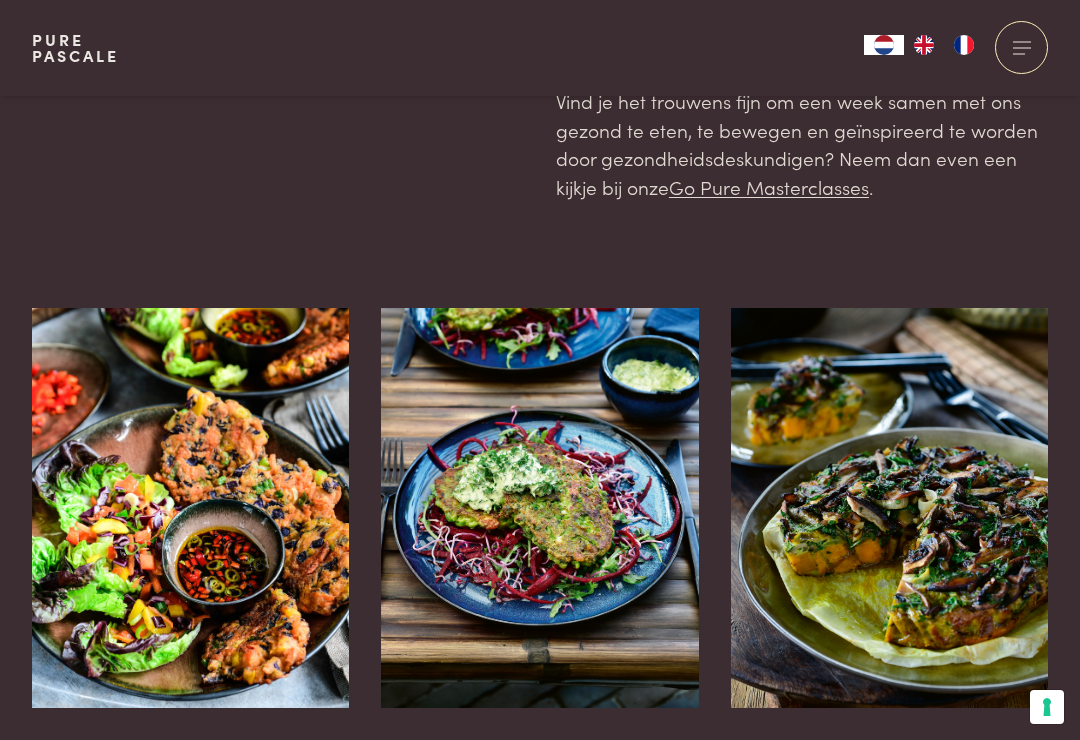 click at bounding box center [540, 508] 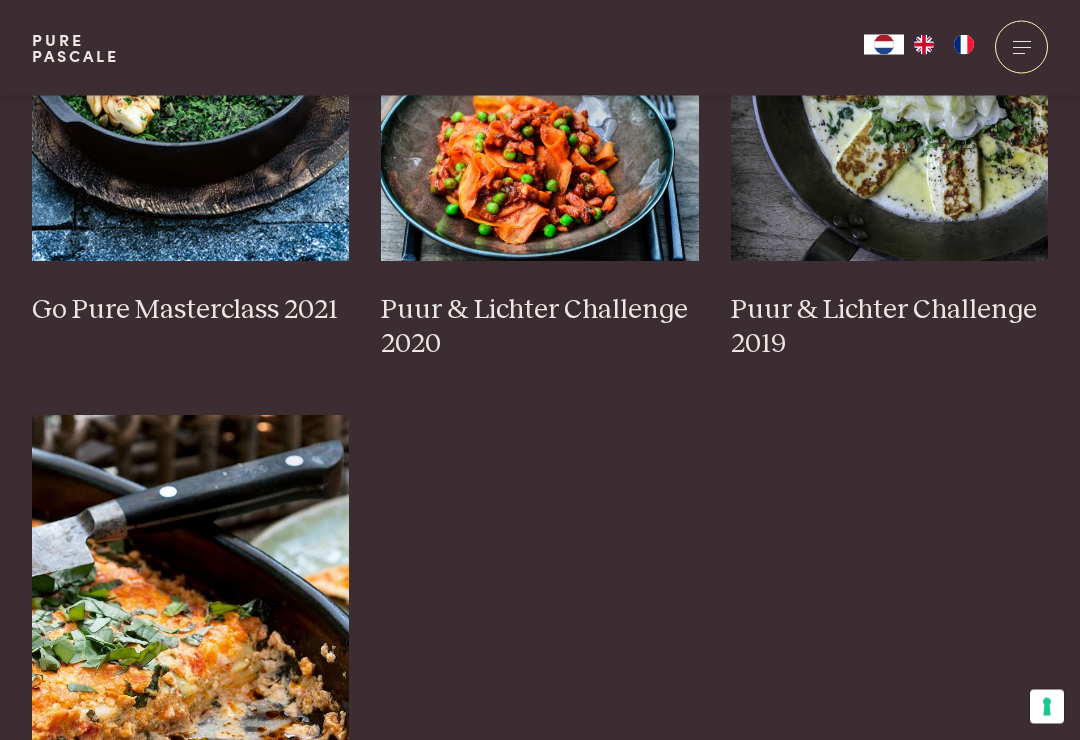 scroll, scrollTop: 1828, scrollLeft: 0, axis: vertical 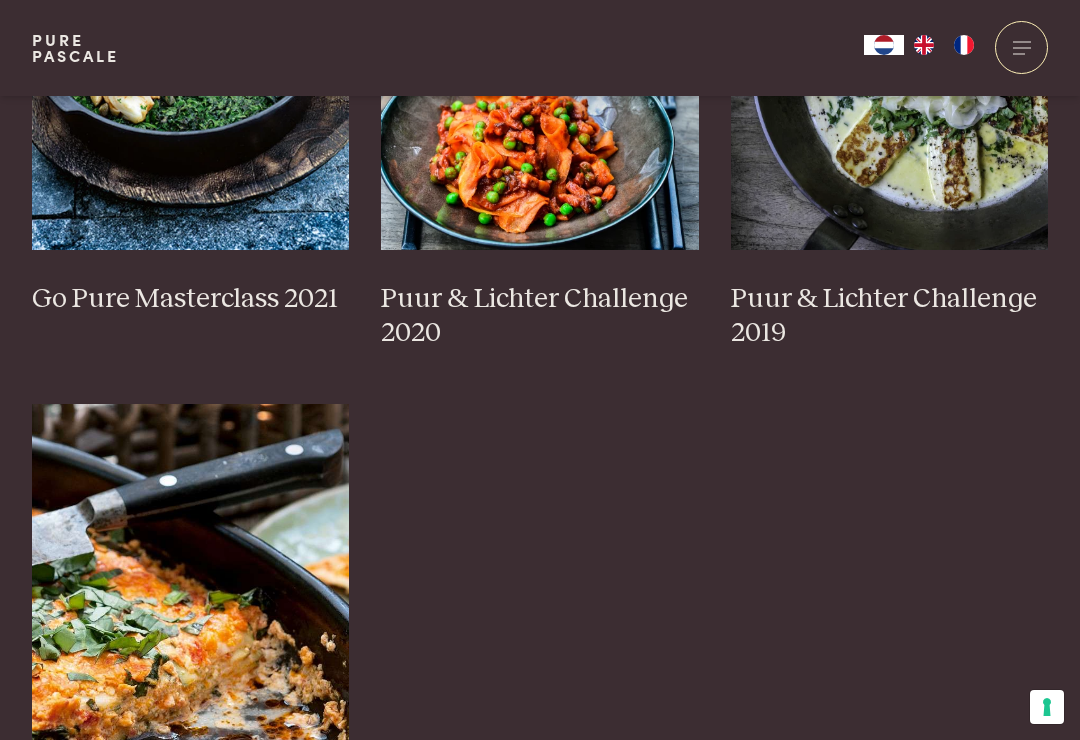 click at bounding box center (191, 604) 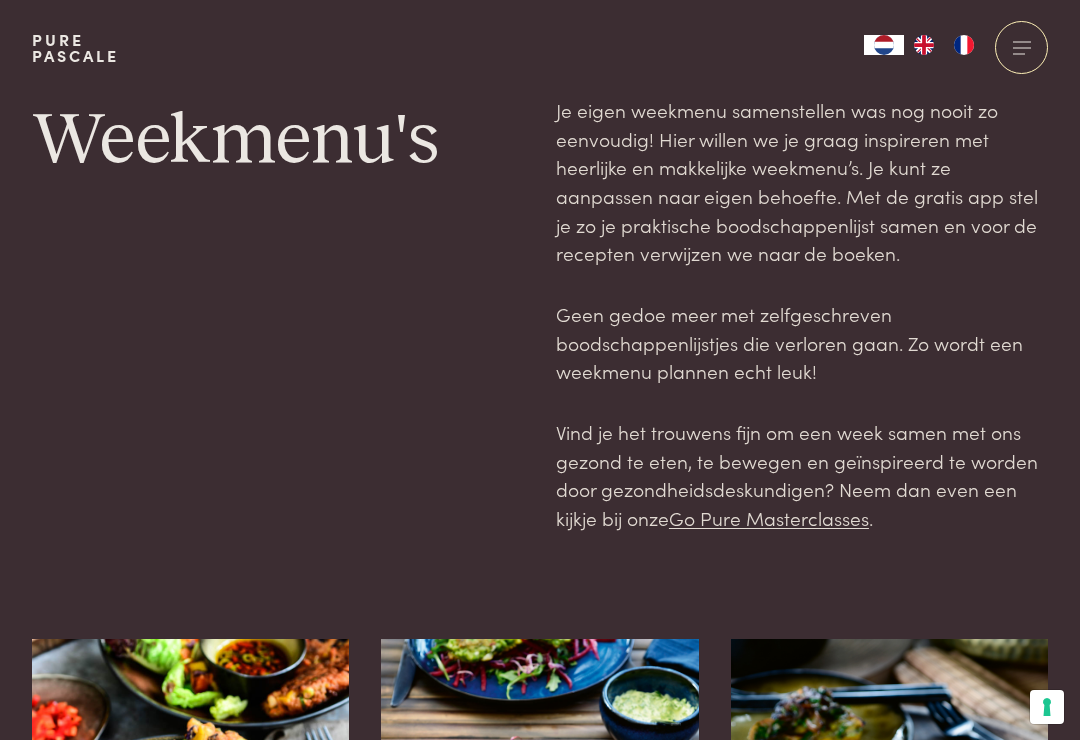 scroll, scrollTop: 1859, scrollLeft: 0, axis: vertical 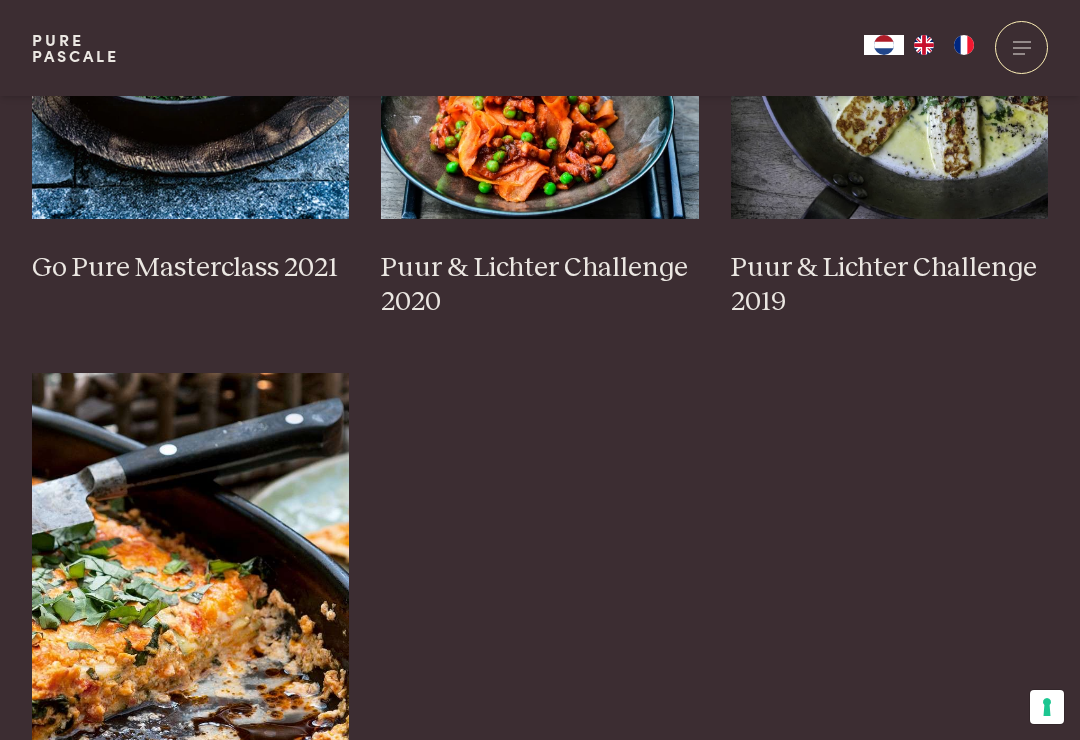 click at bounding box center (890, 19) 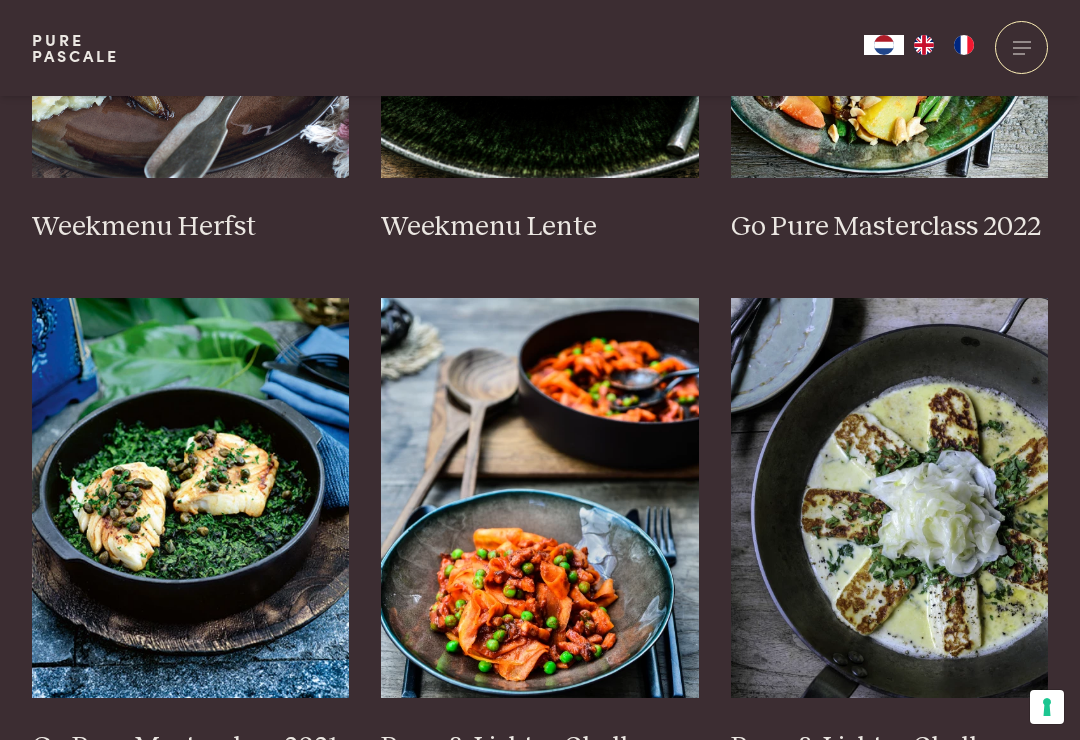 scroll, scrollTop: 1333, scrollLeft: 0, axis: vertical 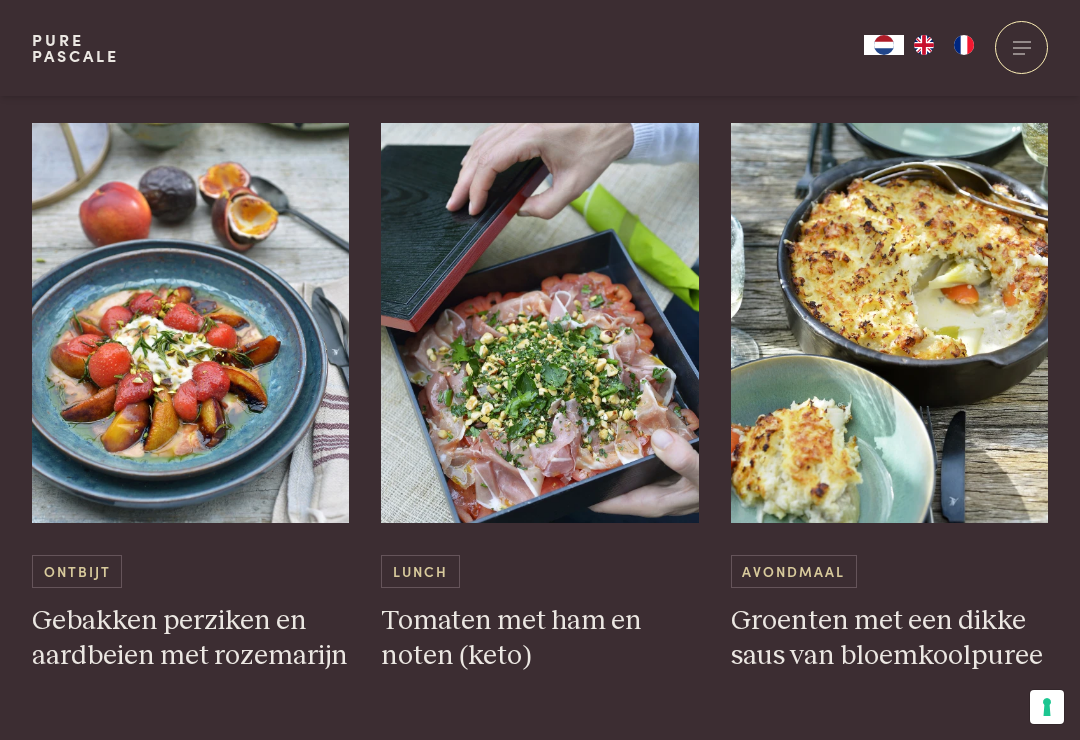 click at bounding box center (890, 323) 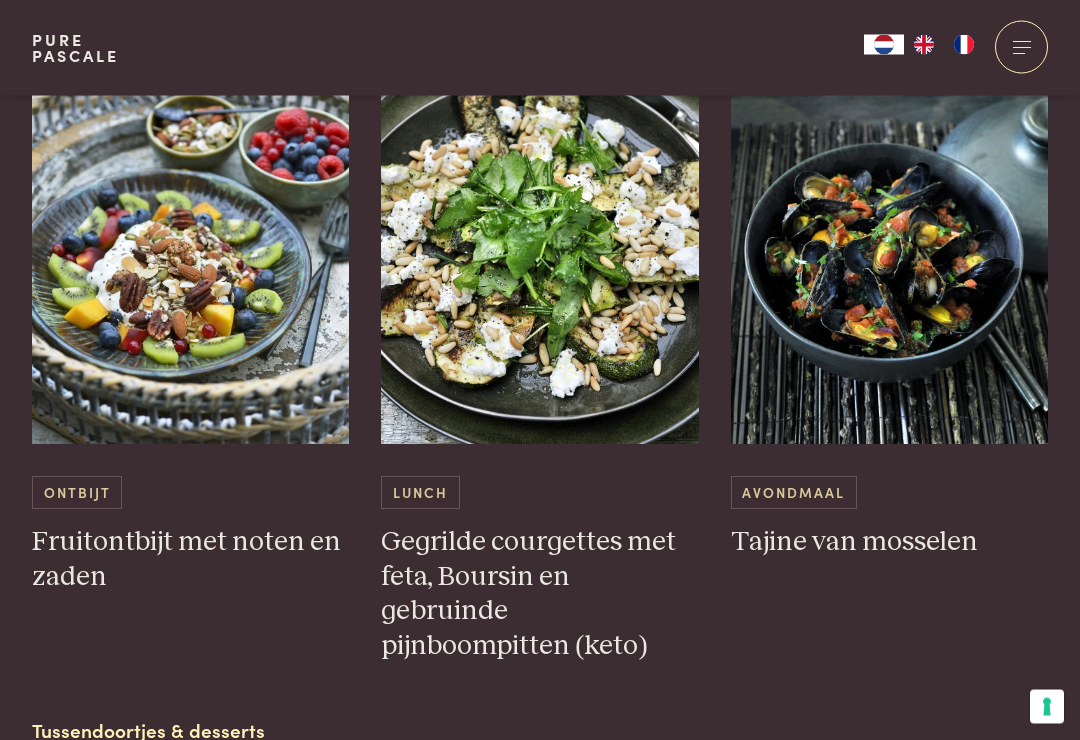 scroll, scrollTop: 3083, scrollLeft: 0, axis: vertical 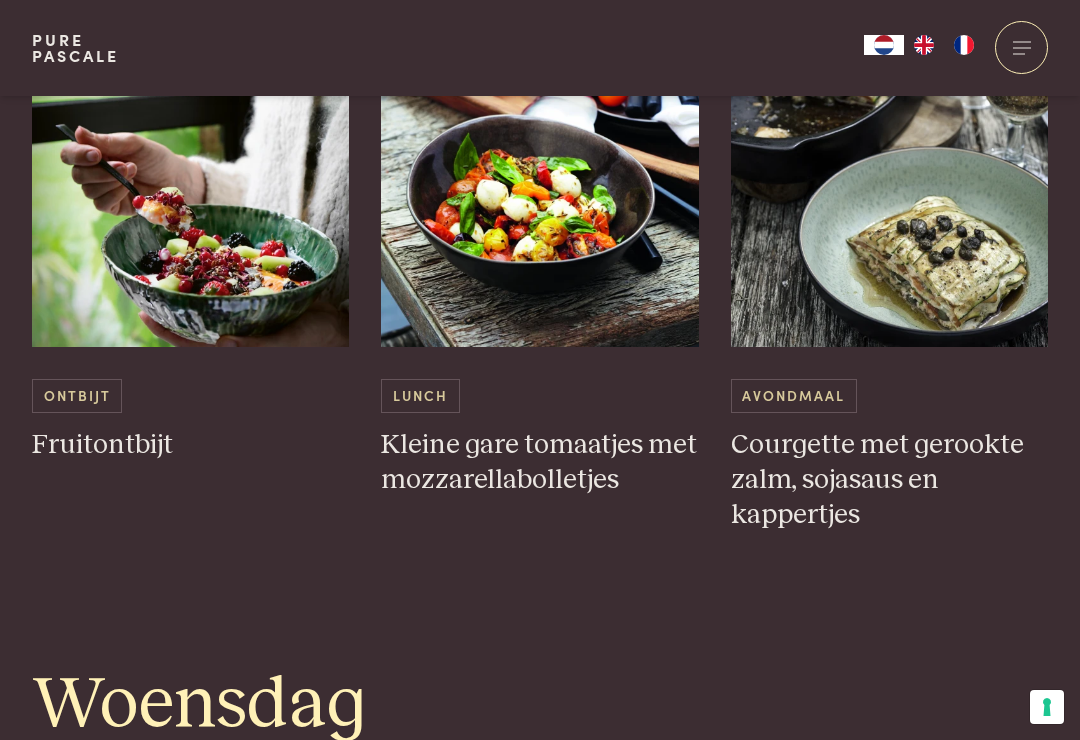 click at bounding box center (890, 147) 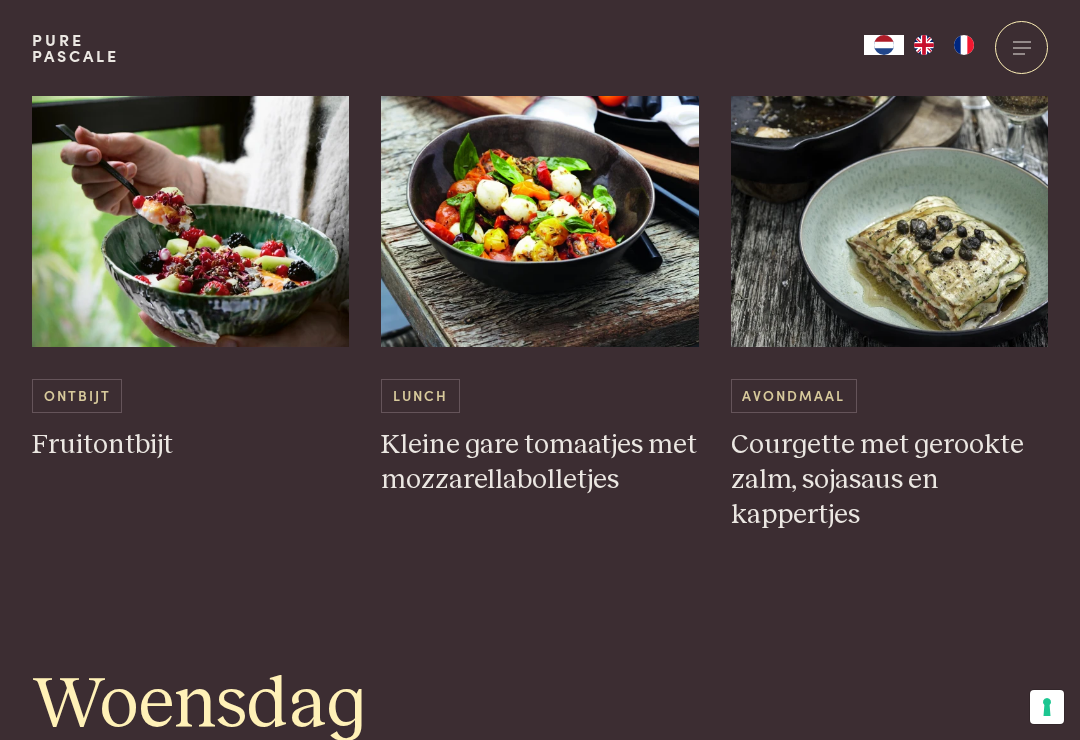 scroll, scrollTop: 2061, scrollLeft: 0, axis: vertical 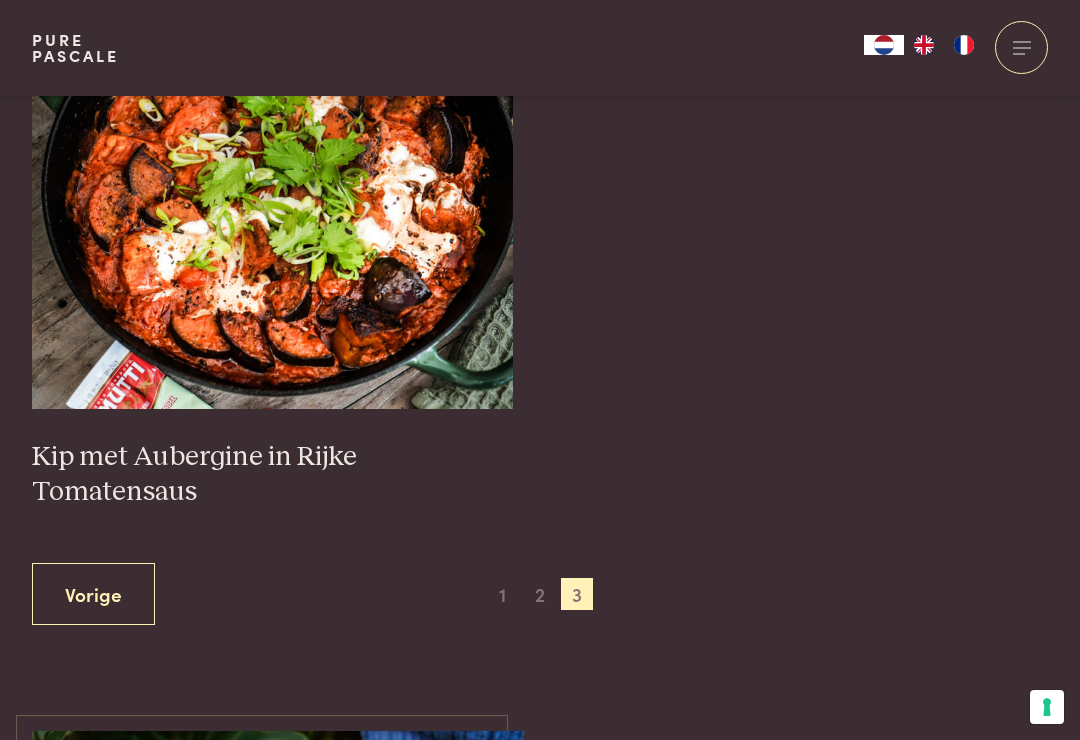 click on "2" at bounding box center (540, 594) 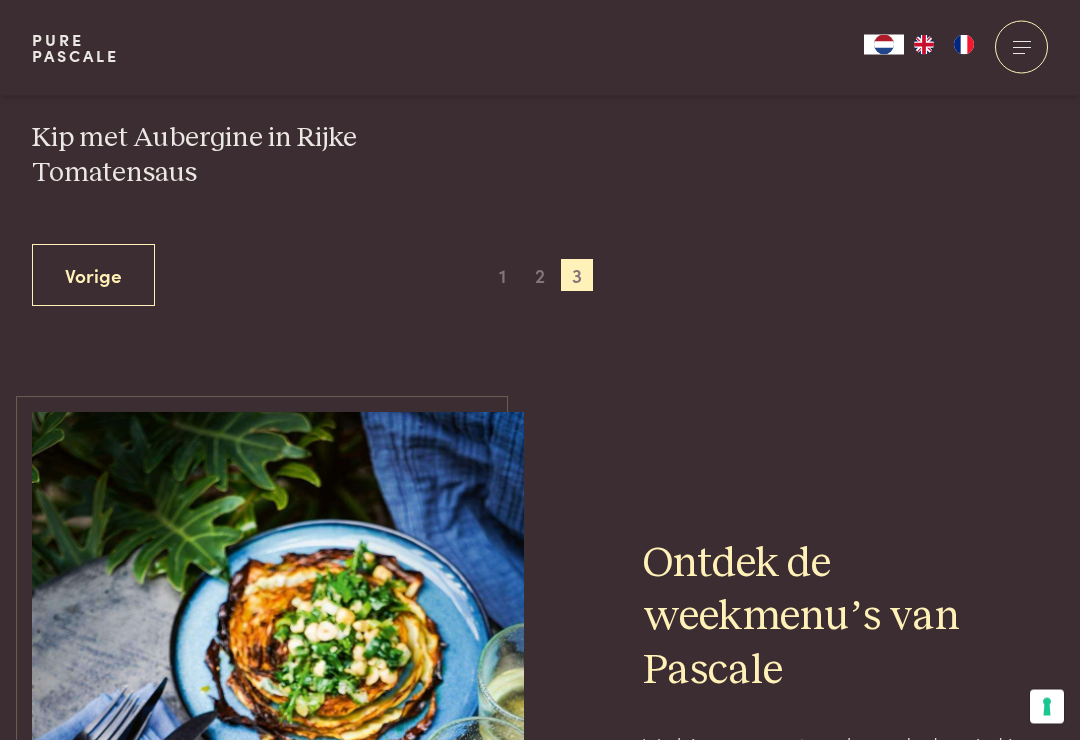 click on "2" at bounding box center (540, 276) 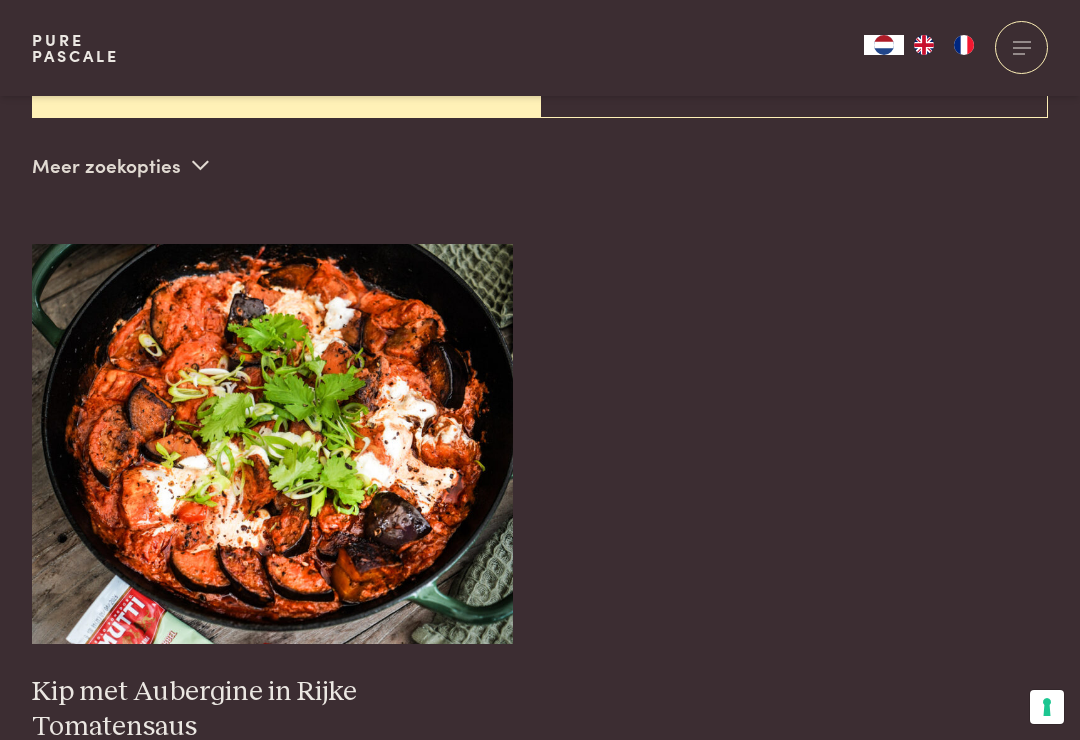 scroll, scrollTop: 964, scrollLeft: 0, axis: vertical 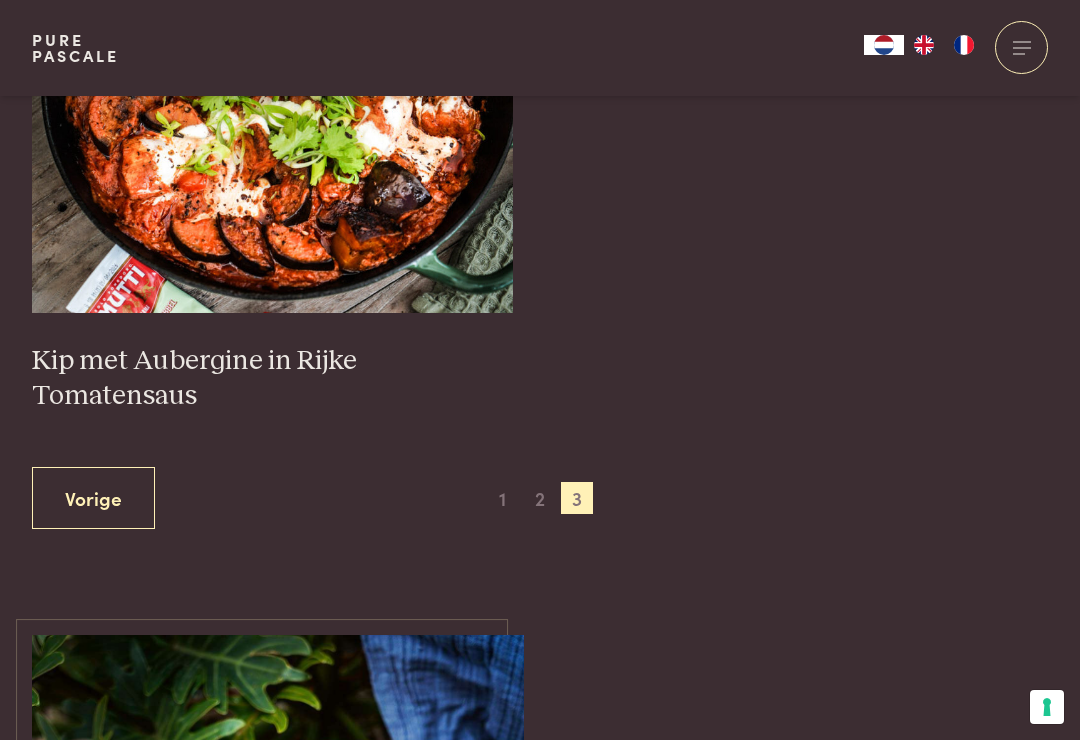 click on "Vorige" at bounding box center [93, 498] 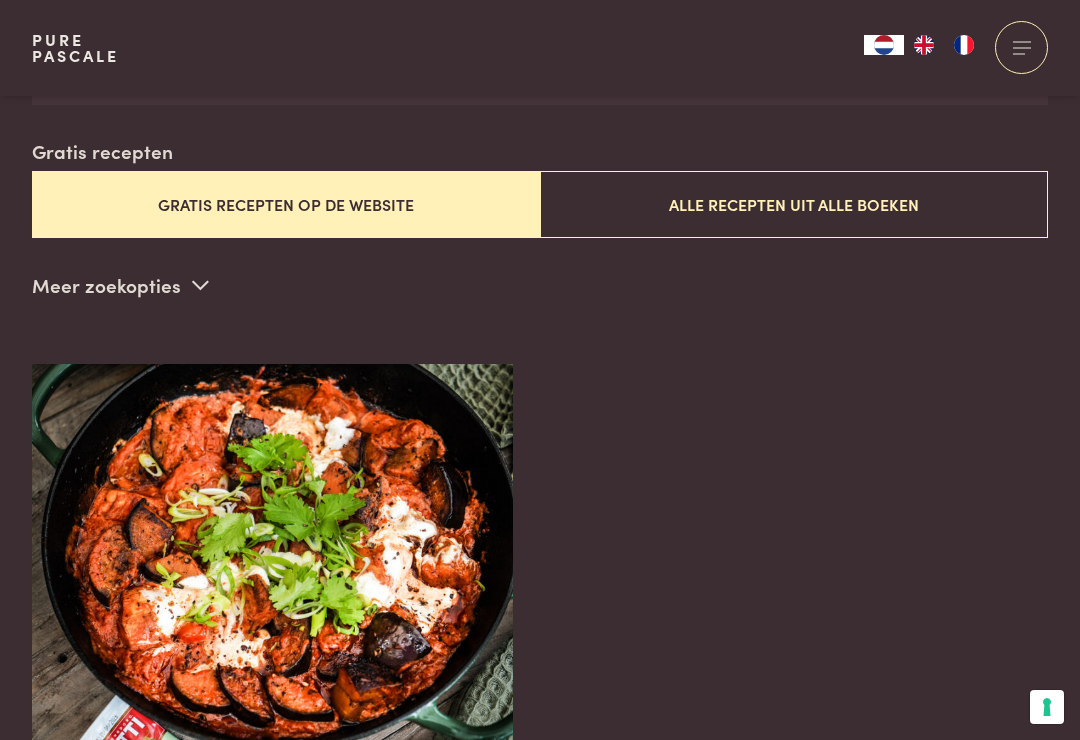 scroll, scrollTop: 511, scrollLeft: 0, axis: vertical 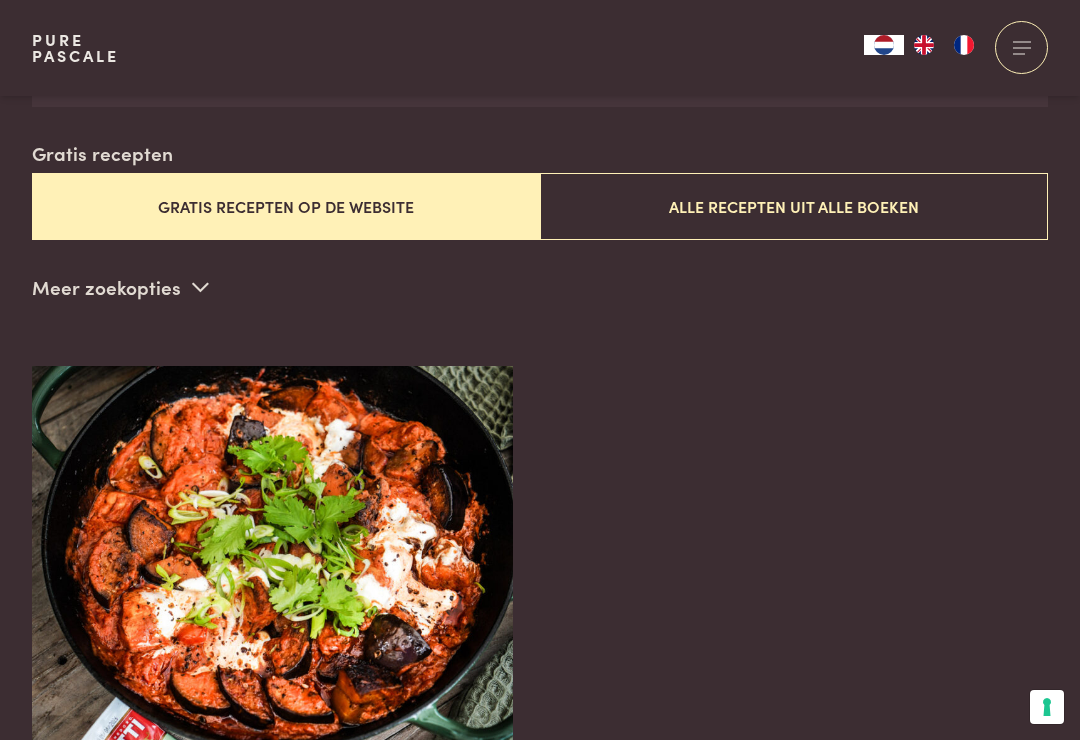 click on "Gratis recepten op de website" at bounding box center (286, 206) 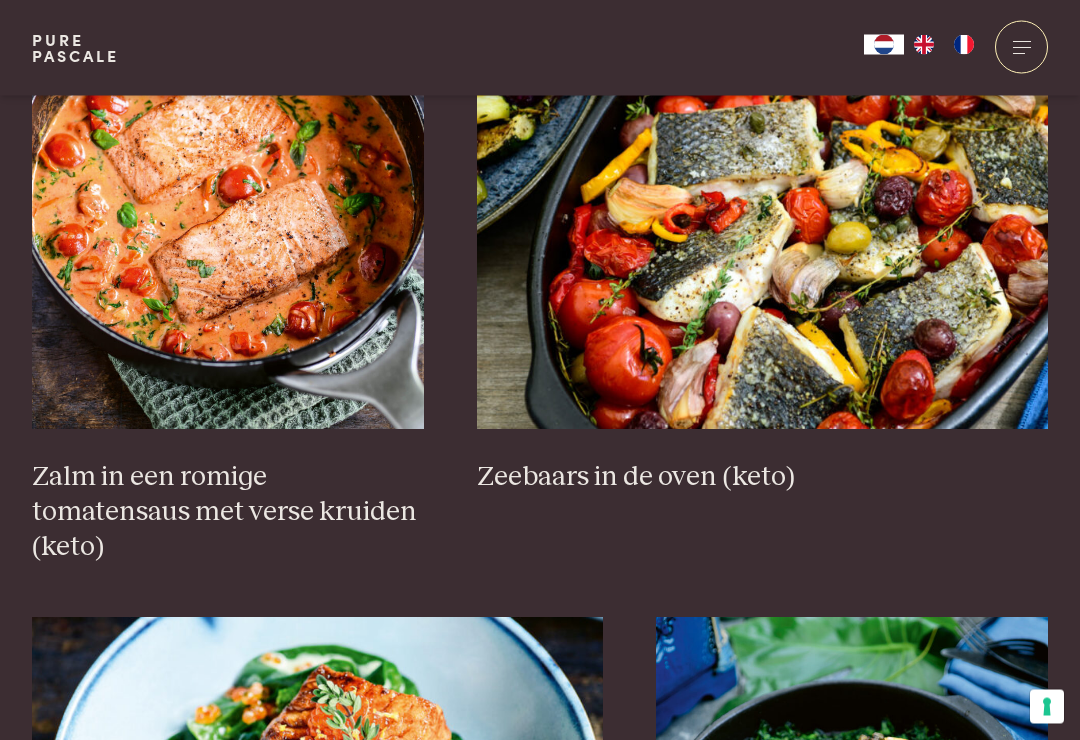 scroll, scrollTop: 1402, scrollLeft: 0, axis: vertical 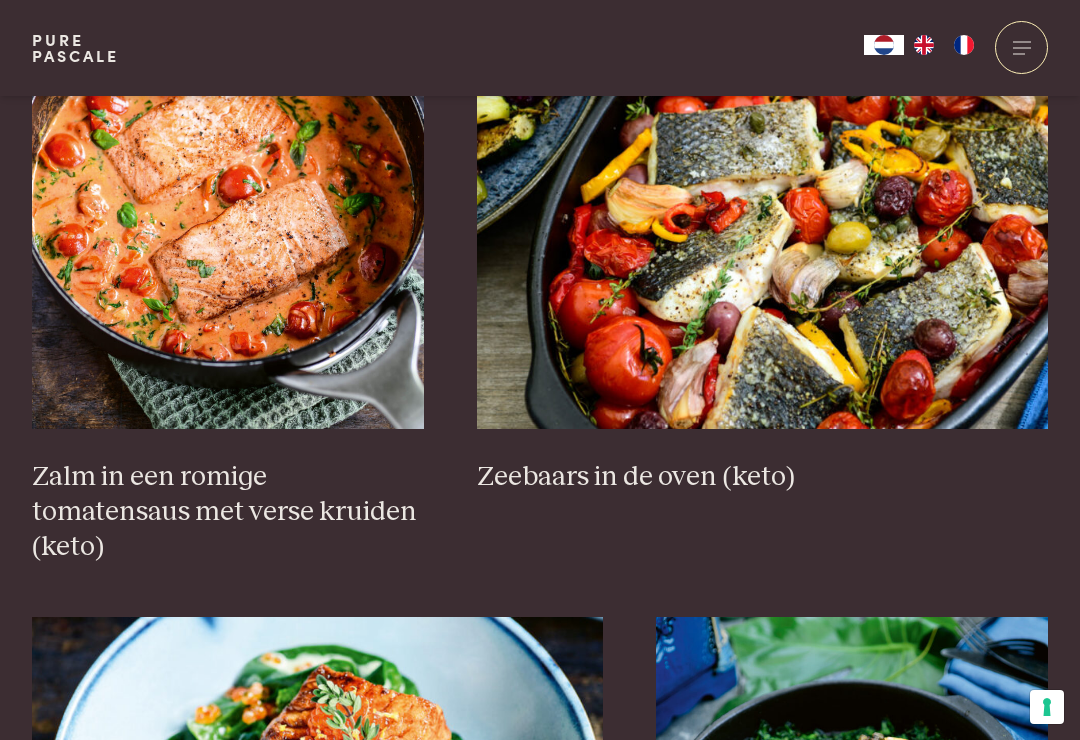 click at bounding box center (228, 229) 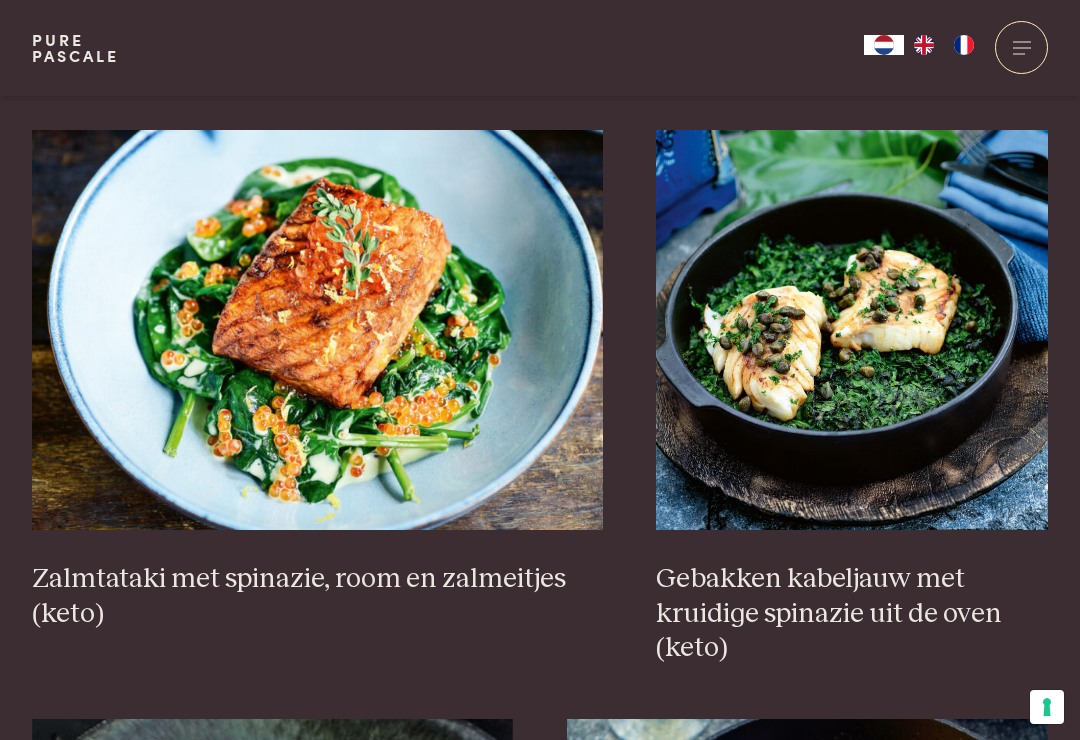 scroll, scrollTop: 1890, scrollLeft: 0, axis: vertical 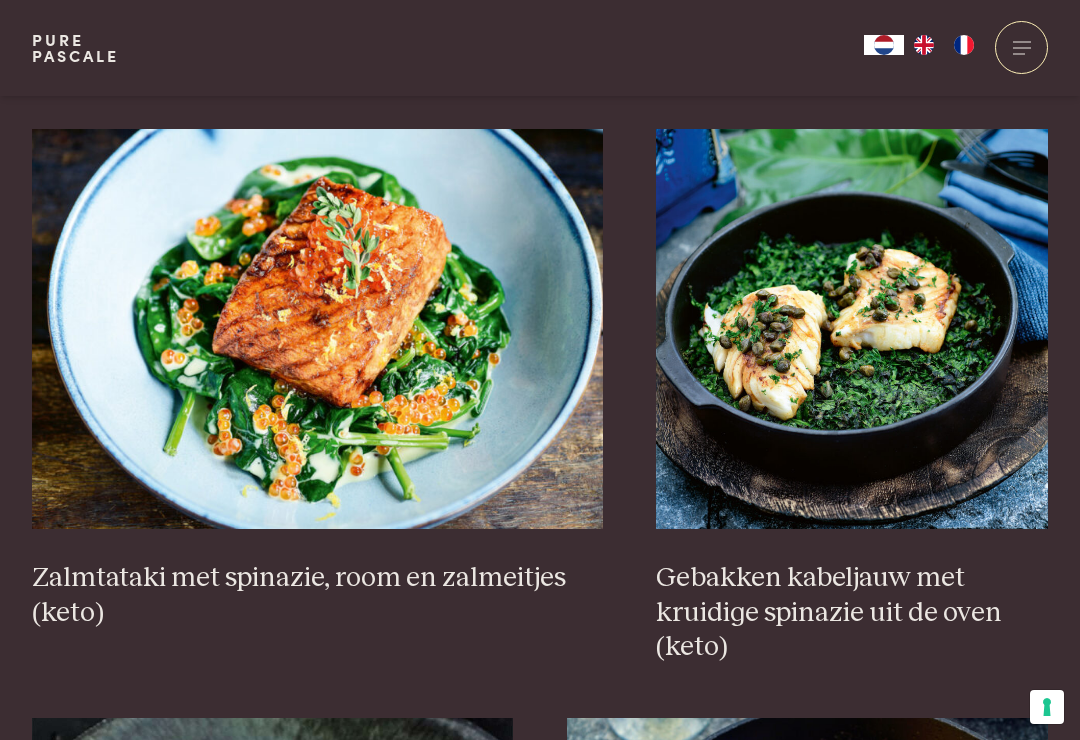 click on "Gebakken kabeljauw met kruidige spinazie uit de oven (keto)" at bounding box center (852, 613) 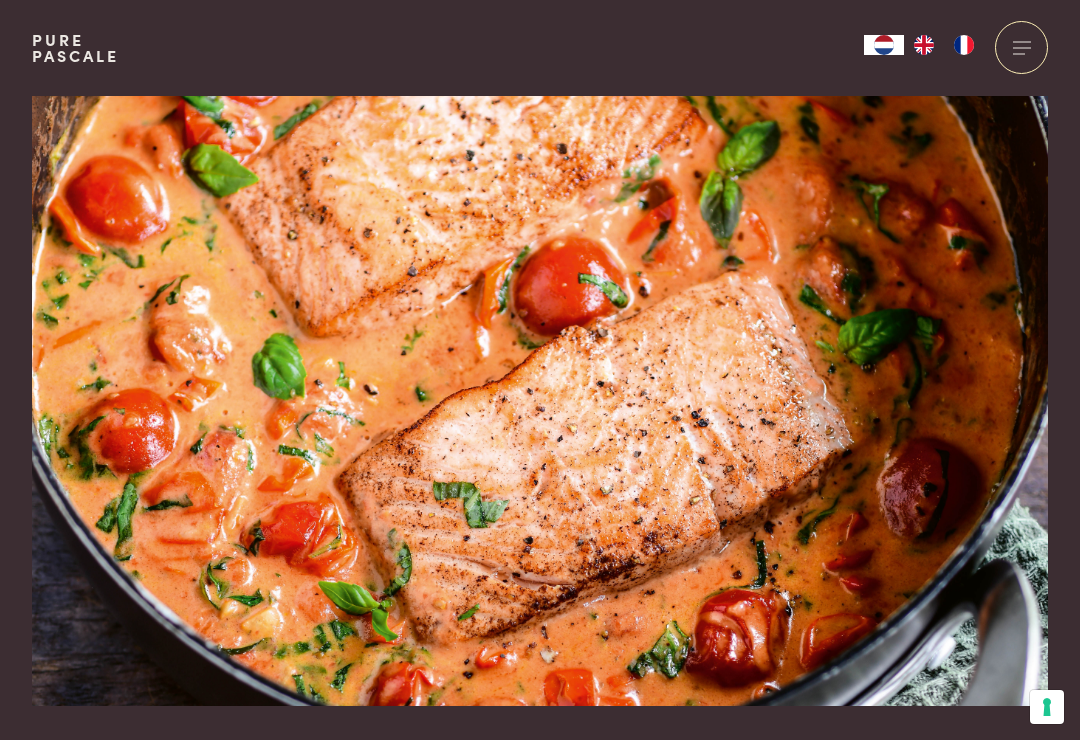 scroll, scrollTop: 0, scrollLeft: 0, axis: both 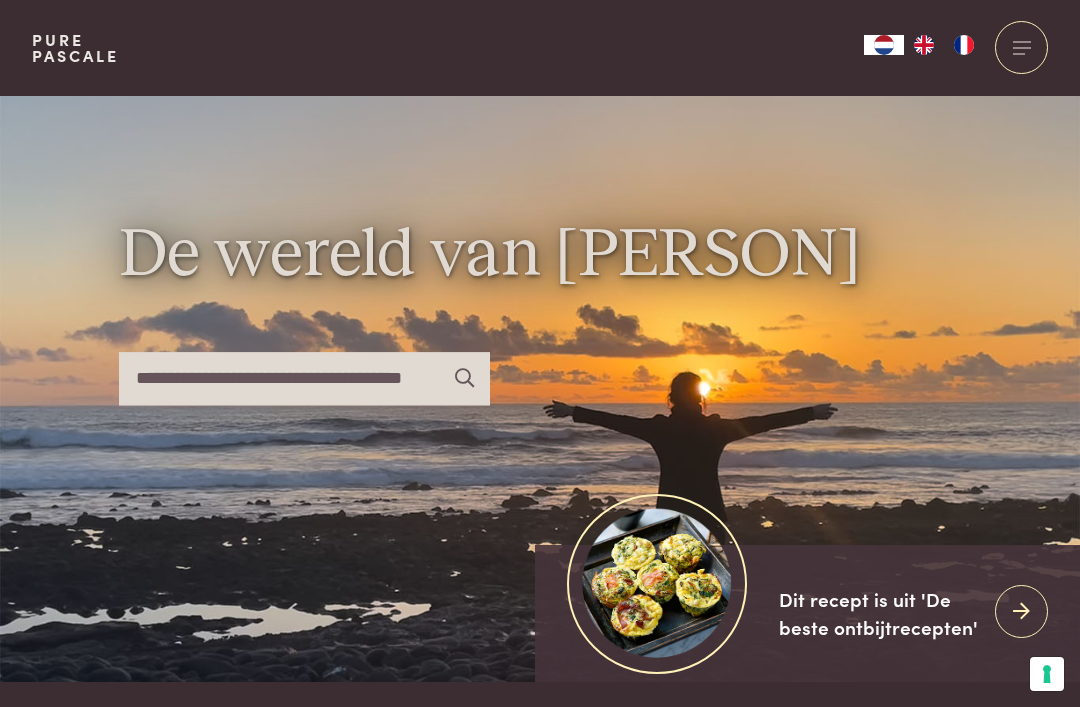 click at bounding box center (1021, 47) 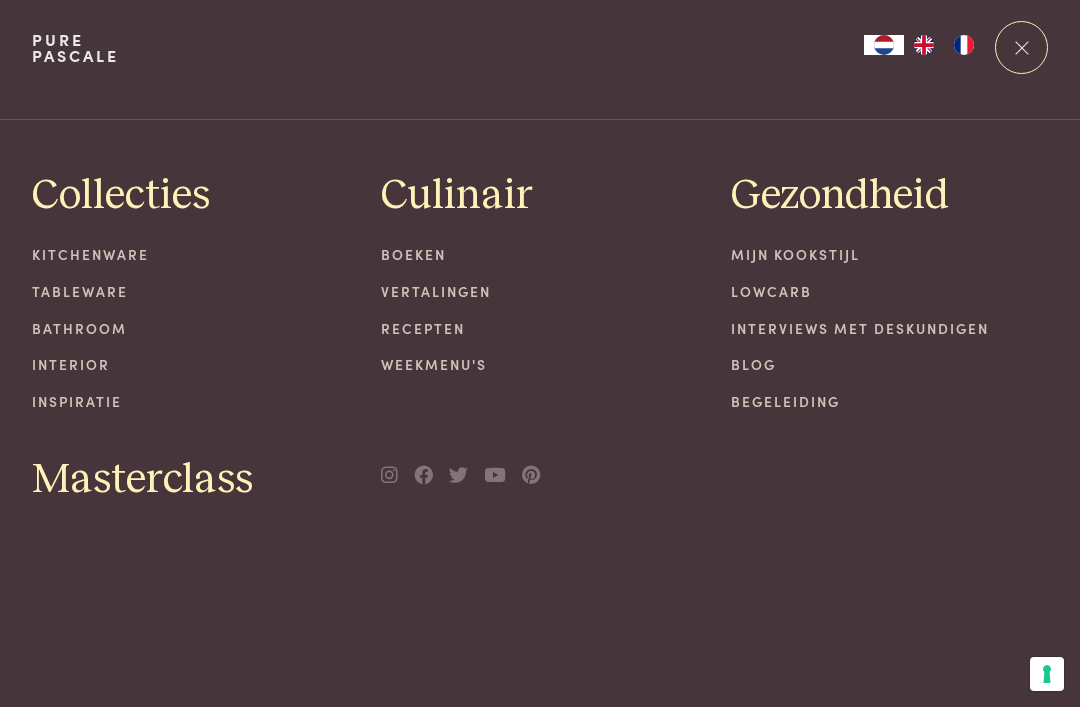 click on "Recepten" at bounding box center (540, 328) 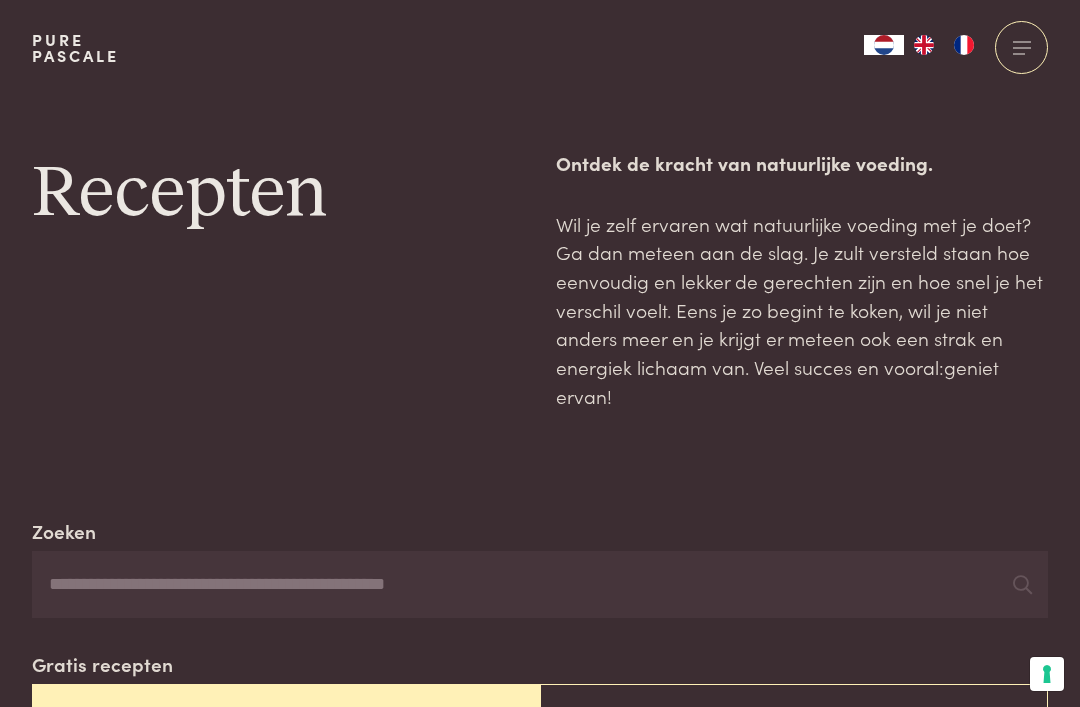 scroll, scrollTop: 0, scrollLeft: 0, axis: both 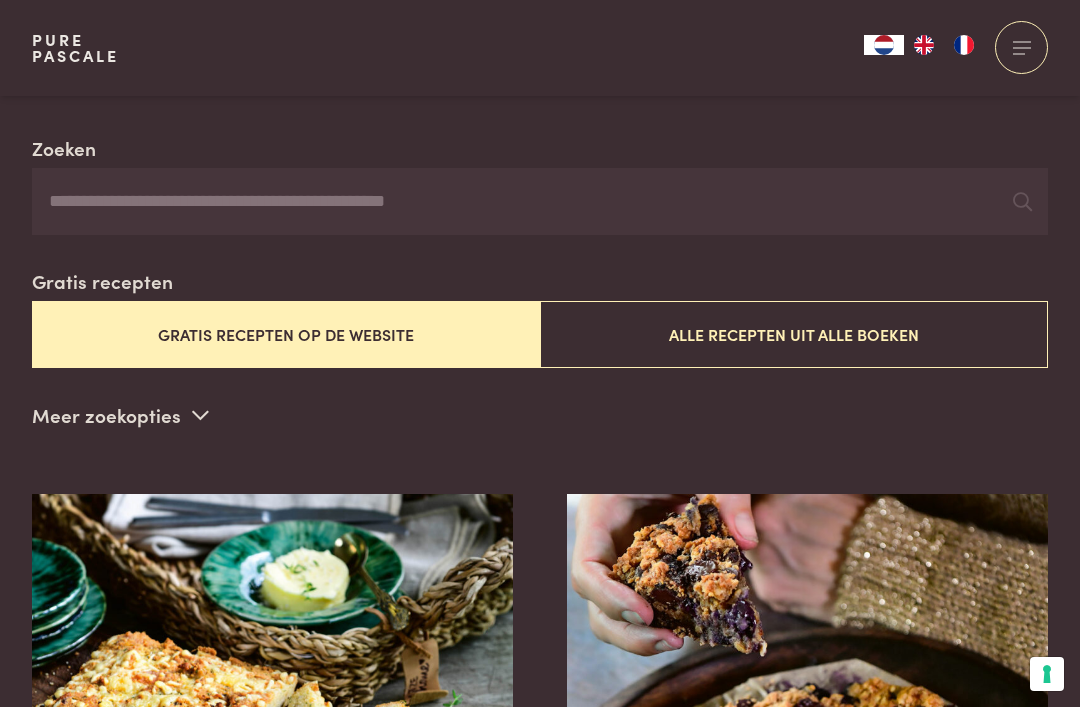 click on "Meer zoekopties" at bounding box center (120, 415) 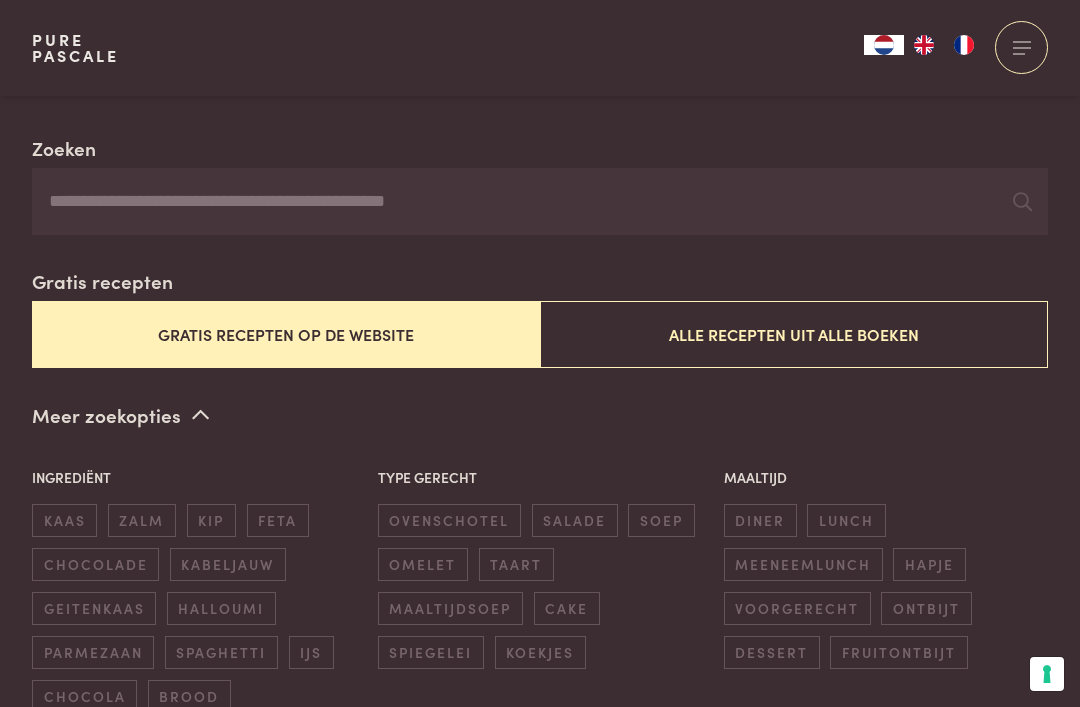 click on "ovenschotel" at bounding box center [449, 520] 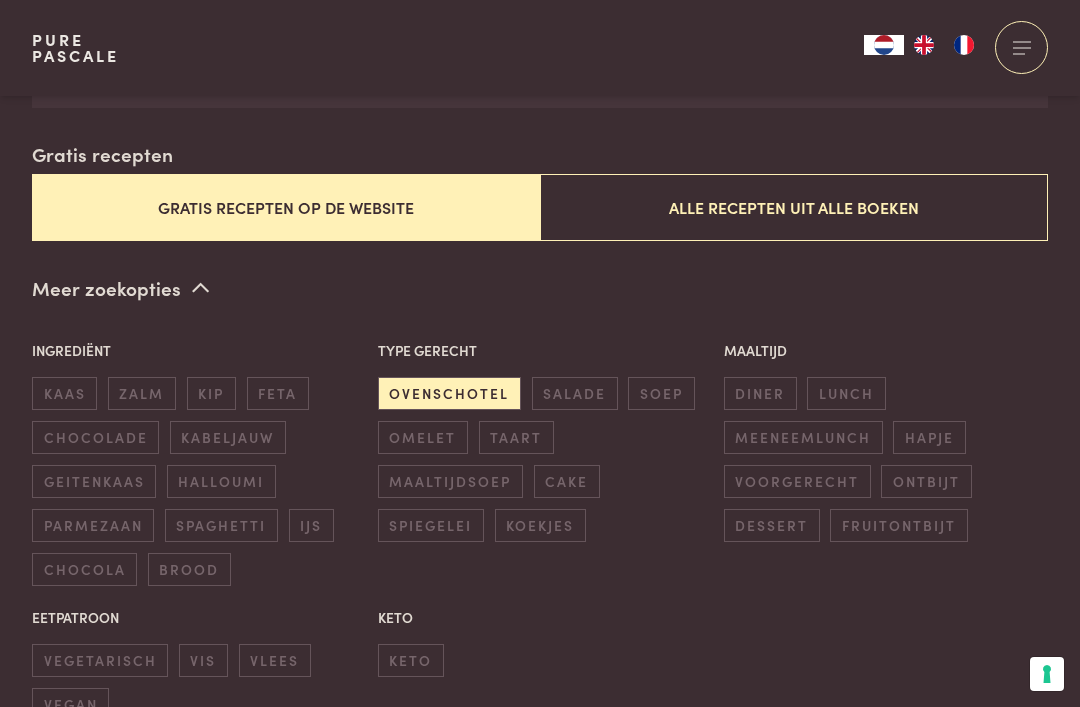 scroll, scrollTop: 511, scrollLeft: 0, axis: vertical 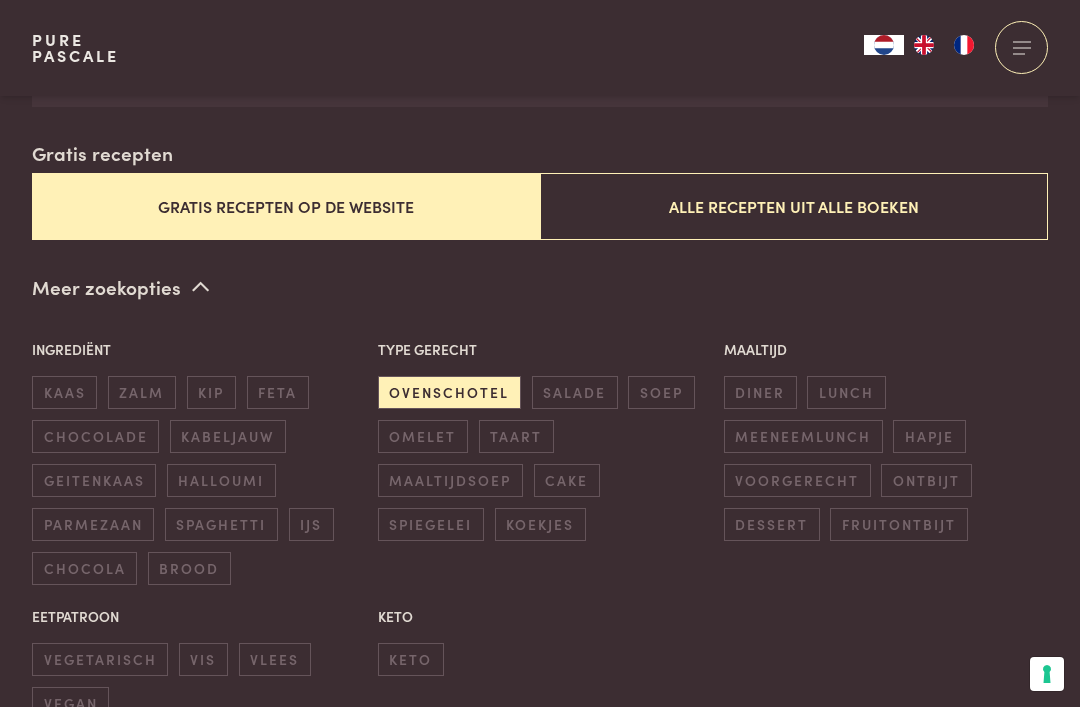 click on "Meer zoekopties" at bounding box center [120, 287] 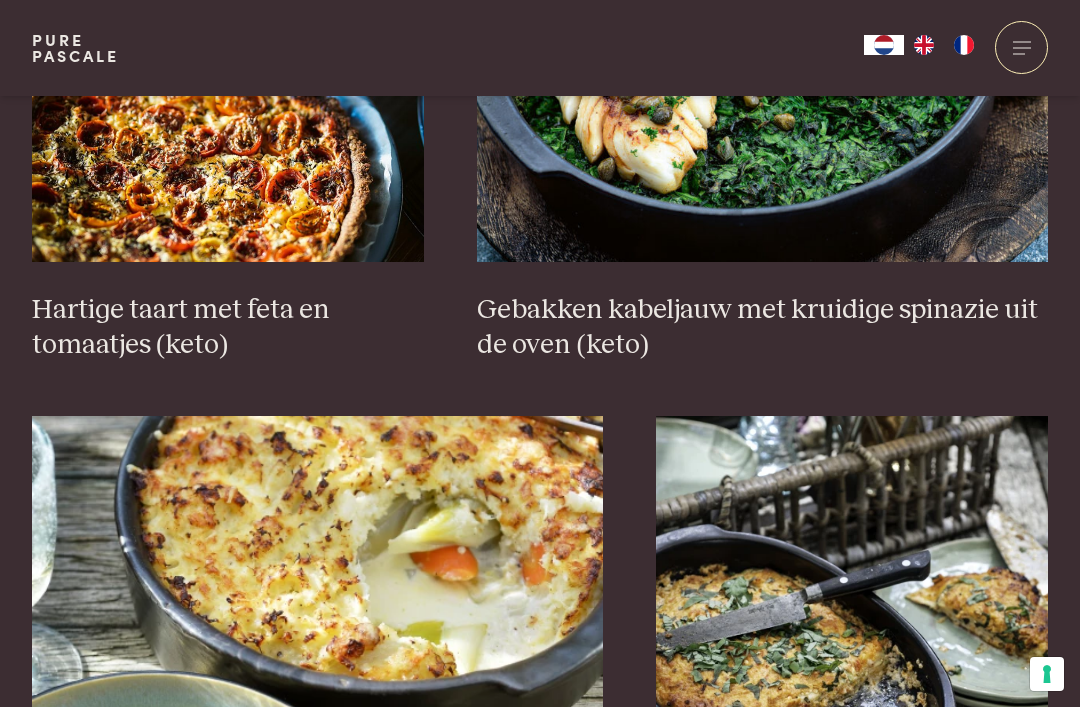 scroll, scrollTop: 1557, scrollLeft: 0, axis: vertical 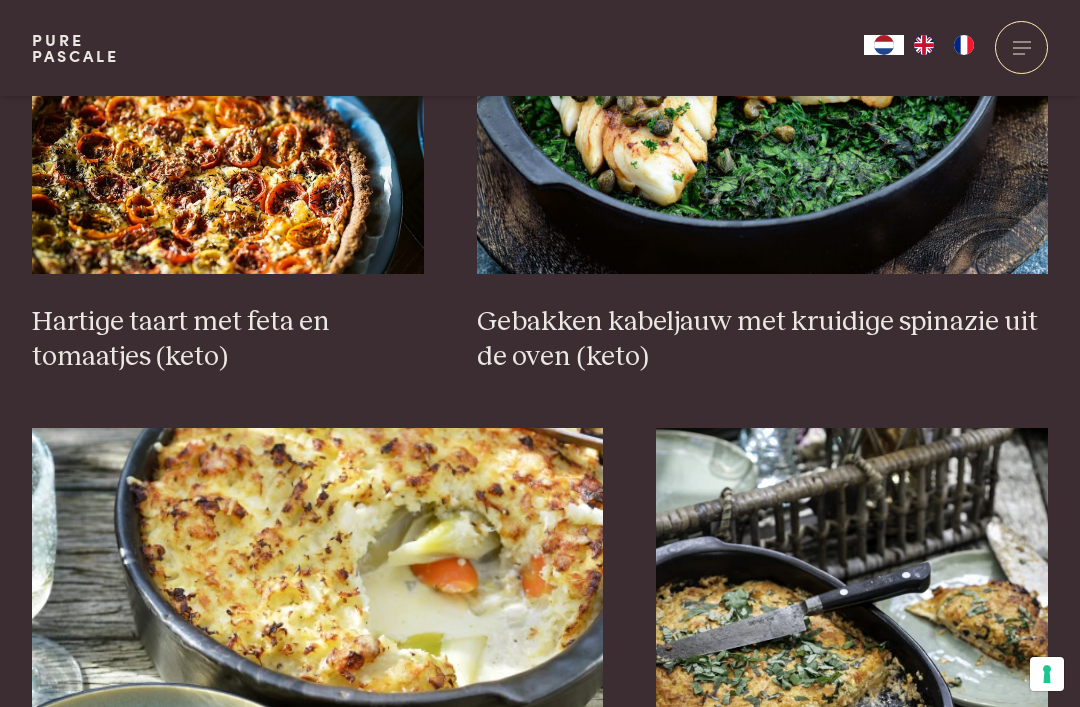 click at bounding box center (762, 74) 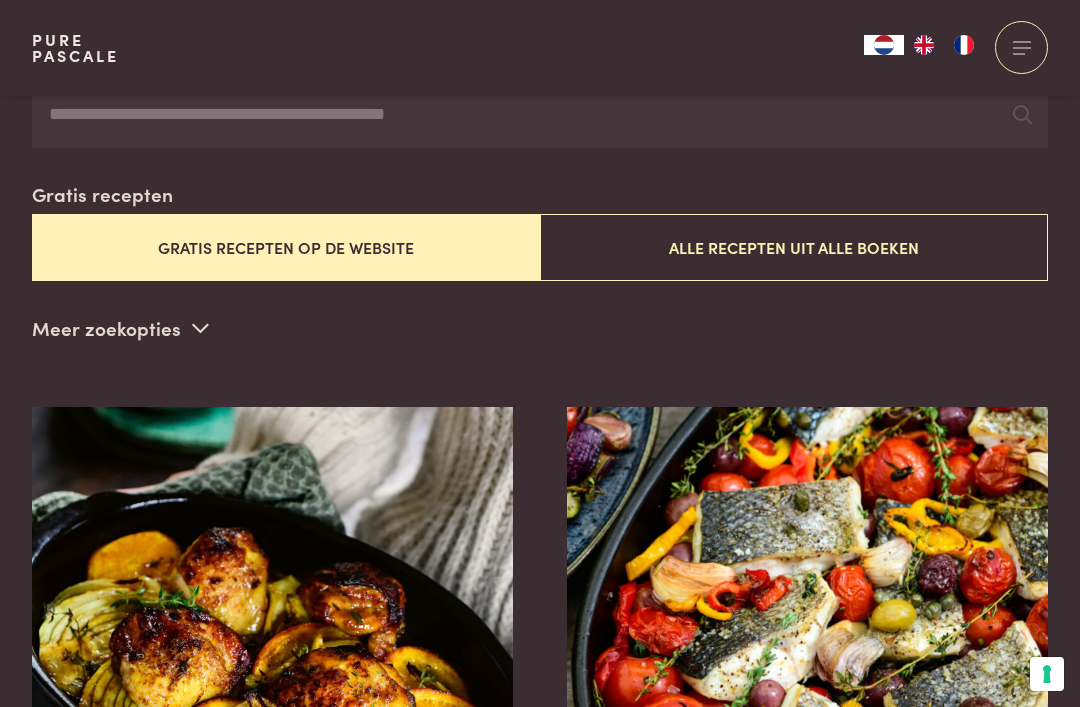scroll, scrollTop: 532, scrollLeft: 0, axis: vertical 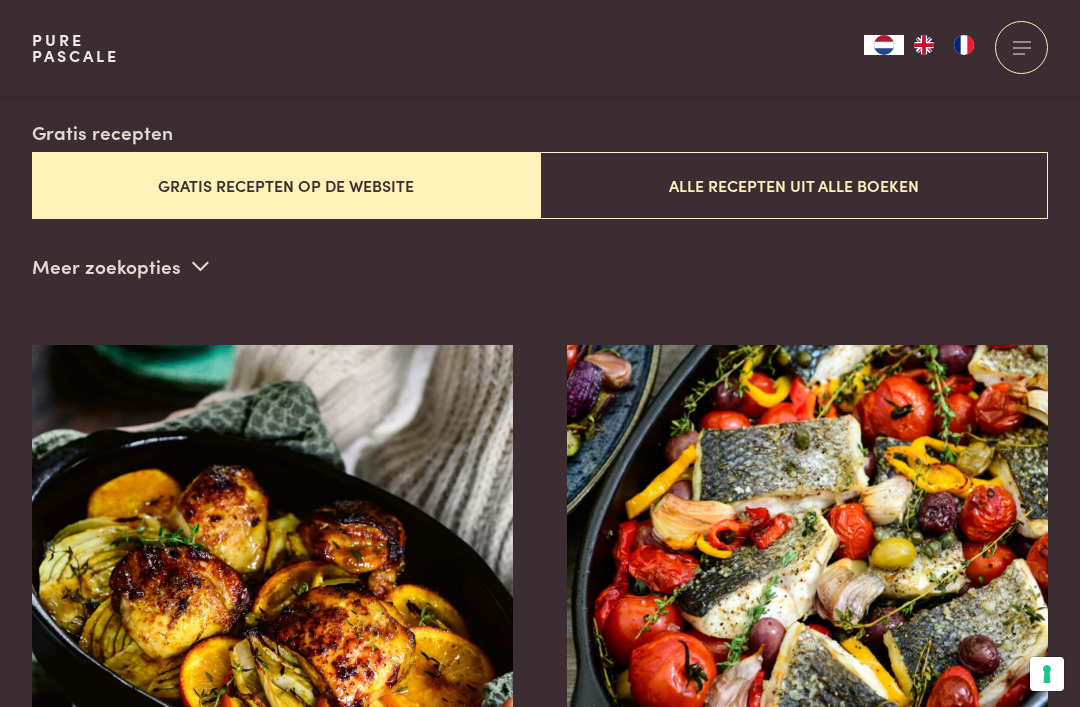 click on "Meer zoekopties" at bounding box center [120, 266] 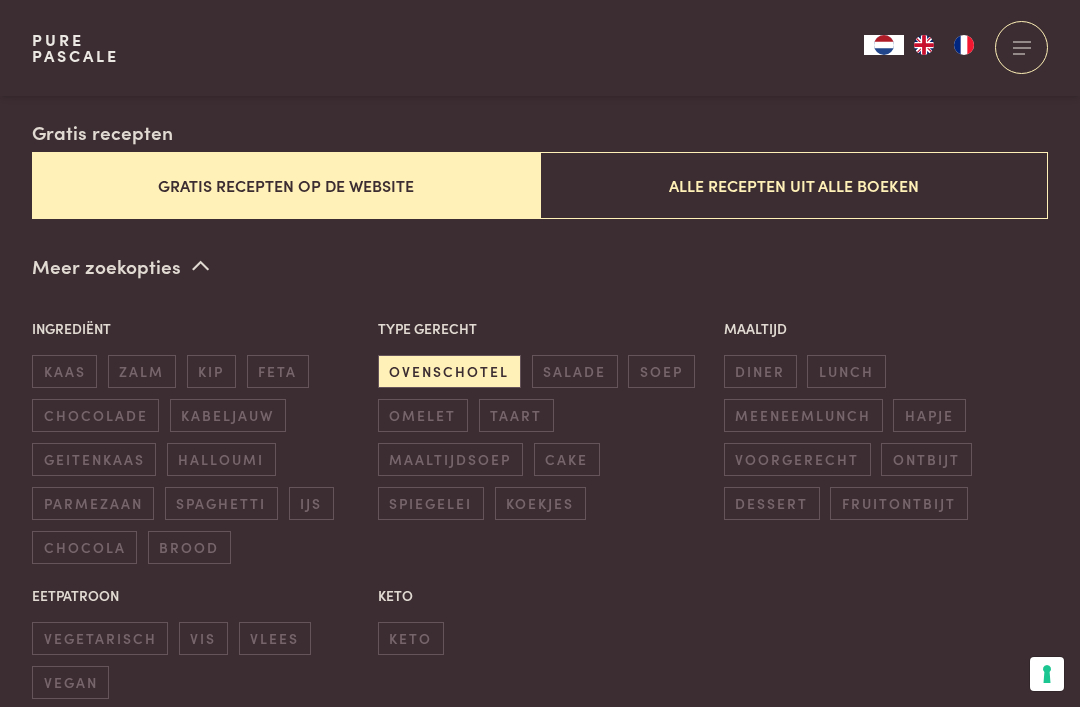 click on "ovenschotel" at bounding box center [449, 371] 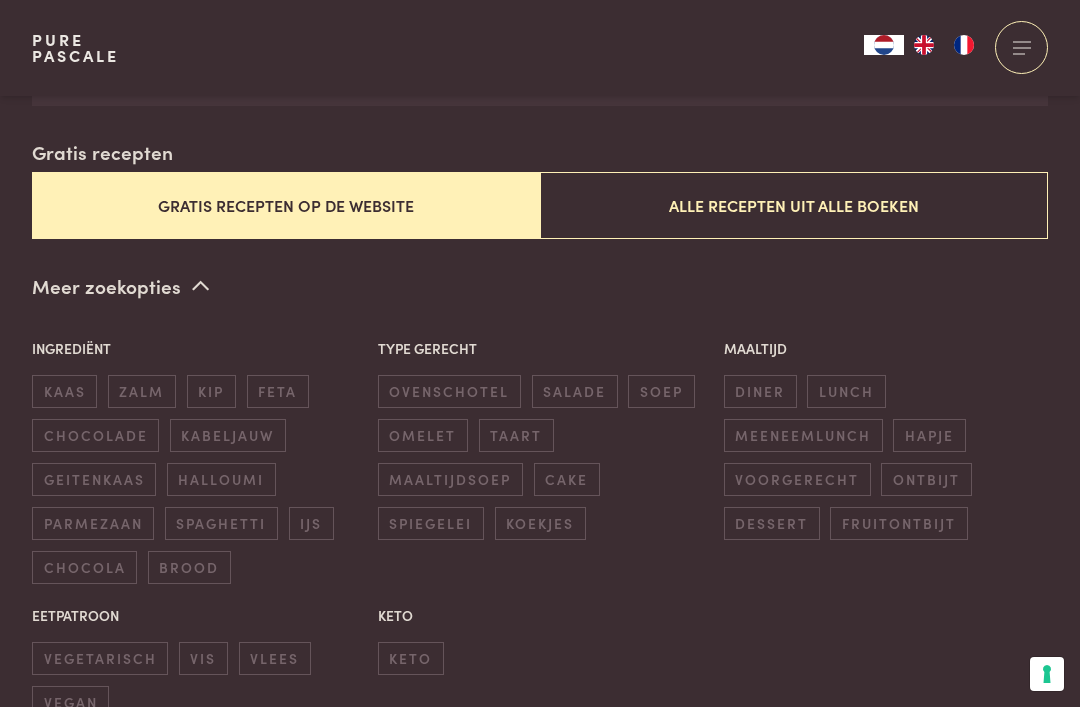 scroll, scrollTop: 511, scrollLeft: 0, axis: vertical 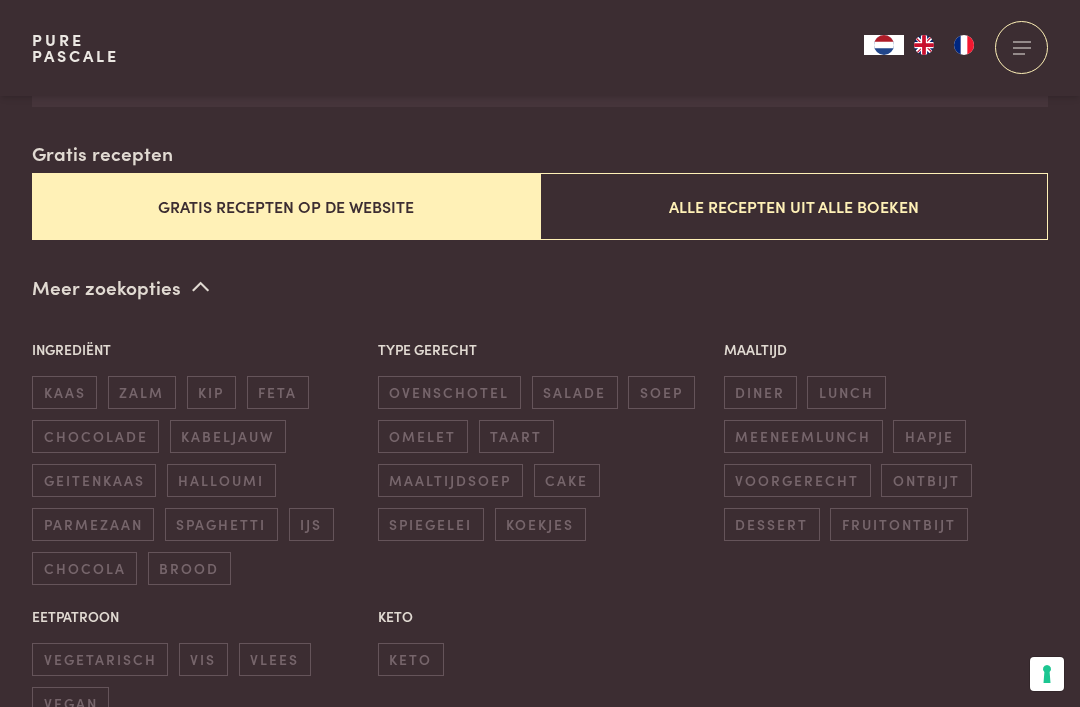 click on "zalm" at bounding box center [142, 392] 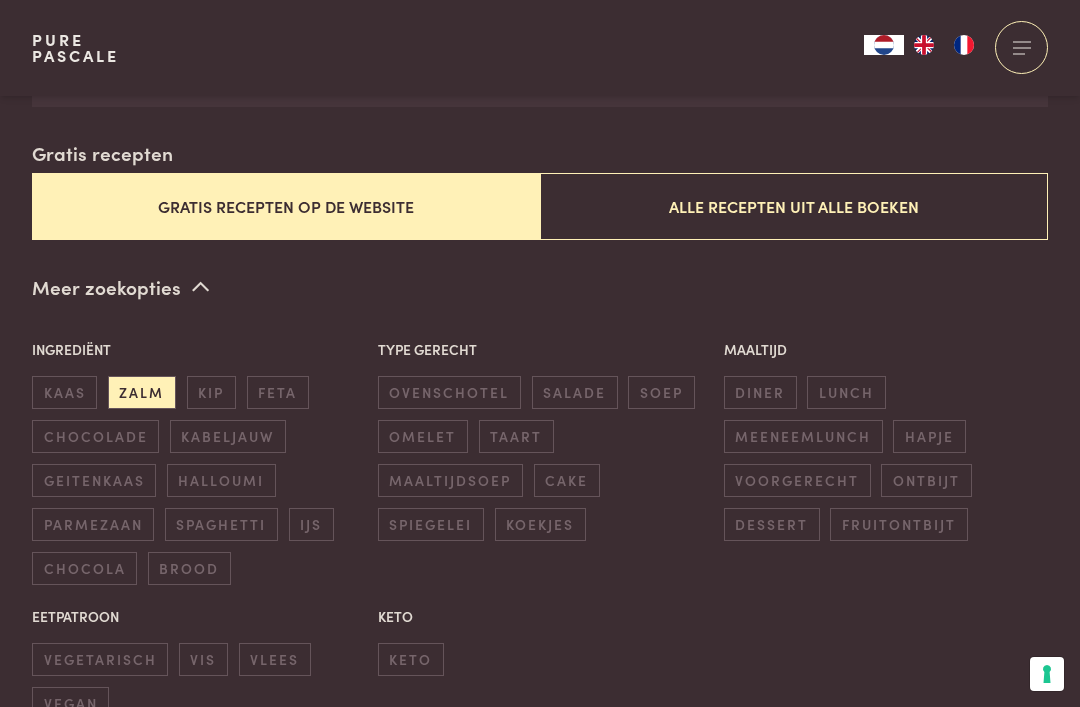 click on "Meer zoekopties" at bounding box center (120, 287) 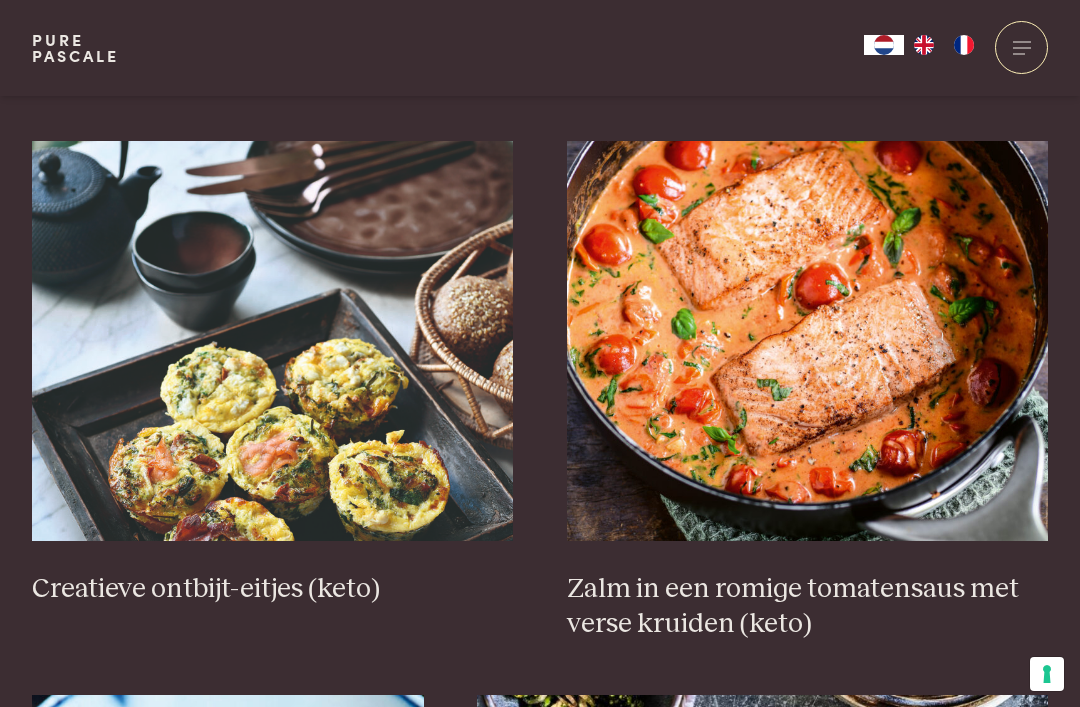 scroll, scrollTop: 820, scrollLeft: 0, axis: vertical 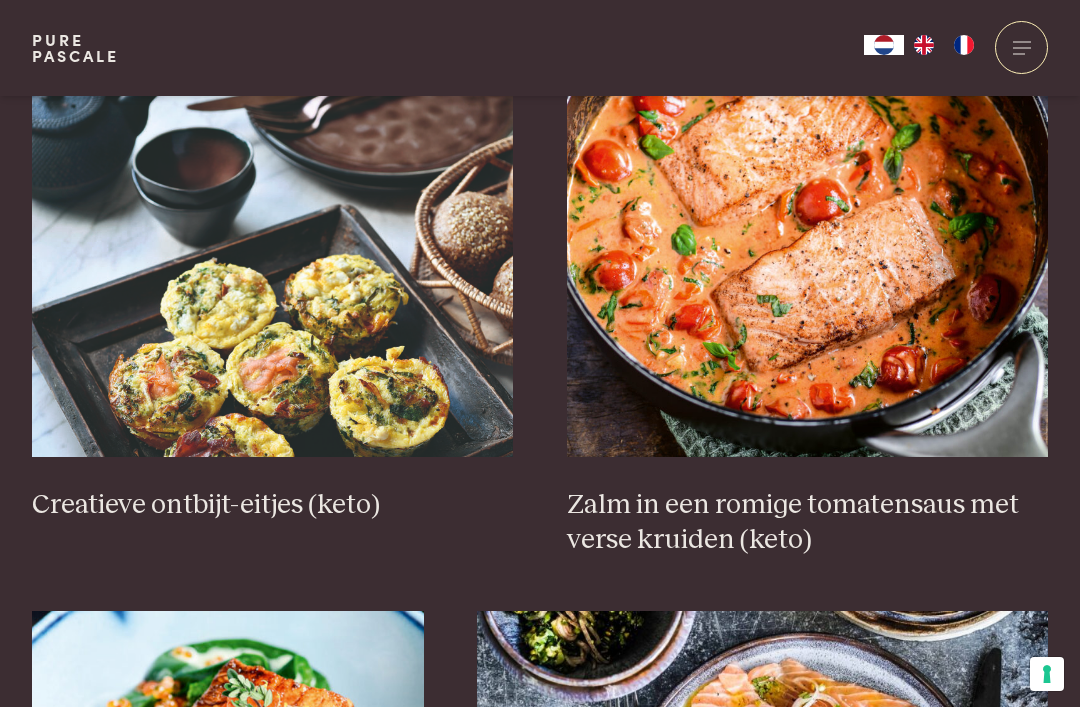 click at bounding box center (808, 257) 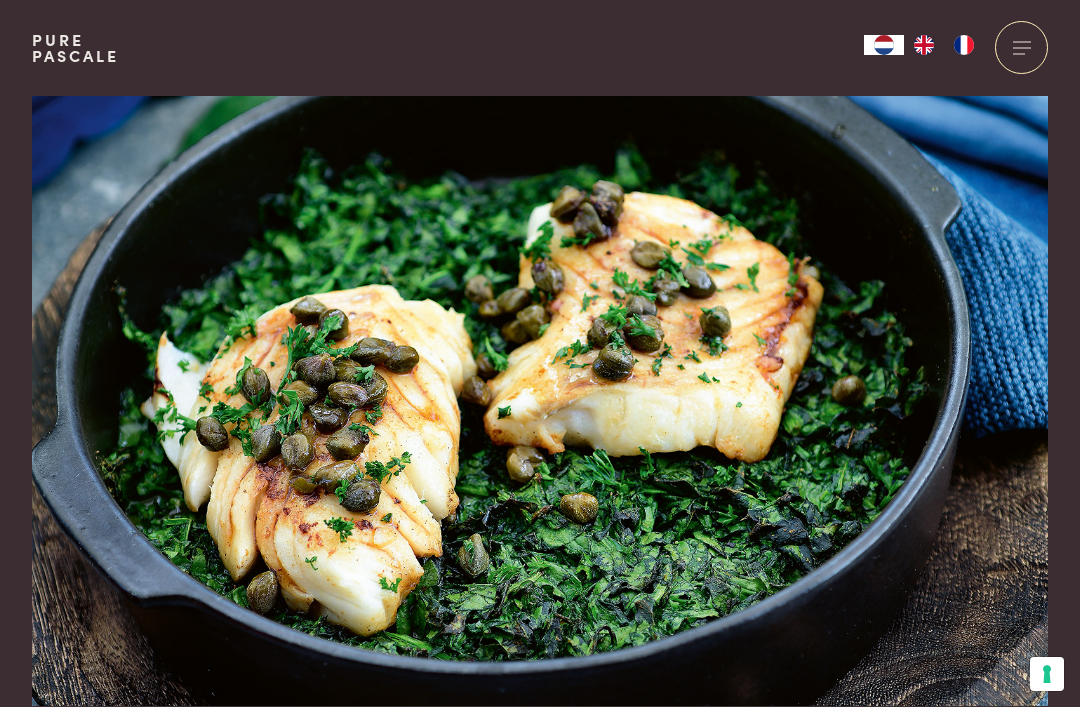 scroll, scrollTop: 0, scrollLeft: 0, axis: both 